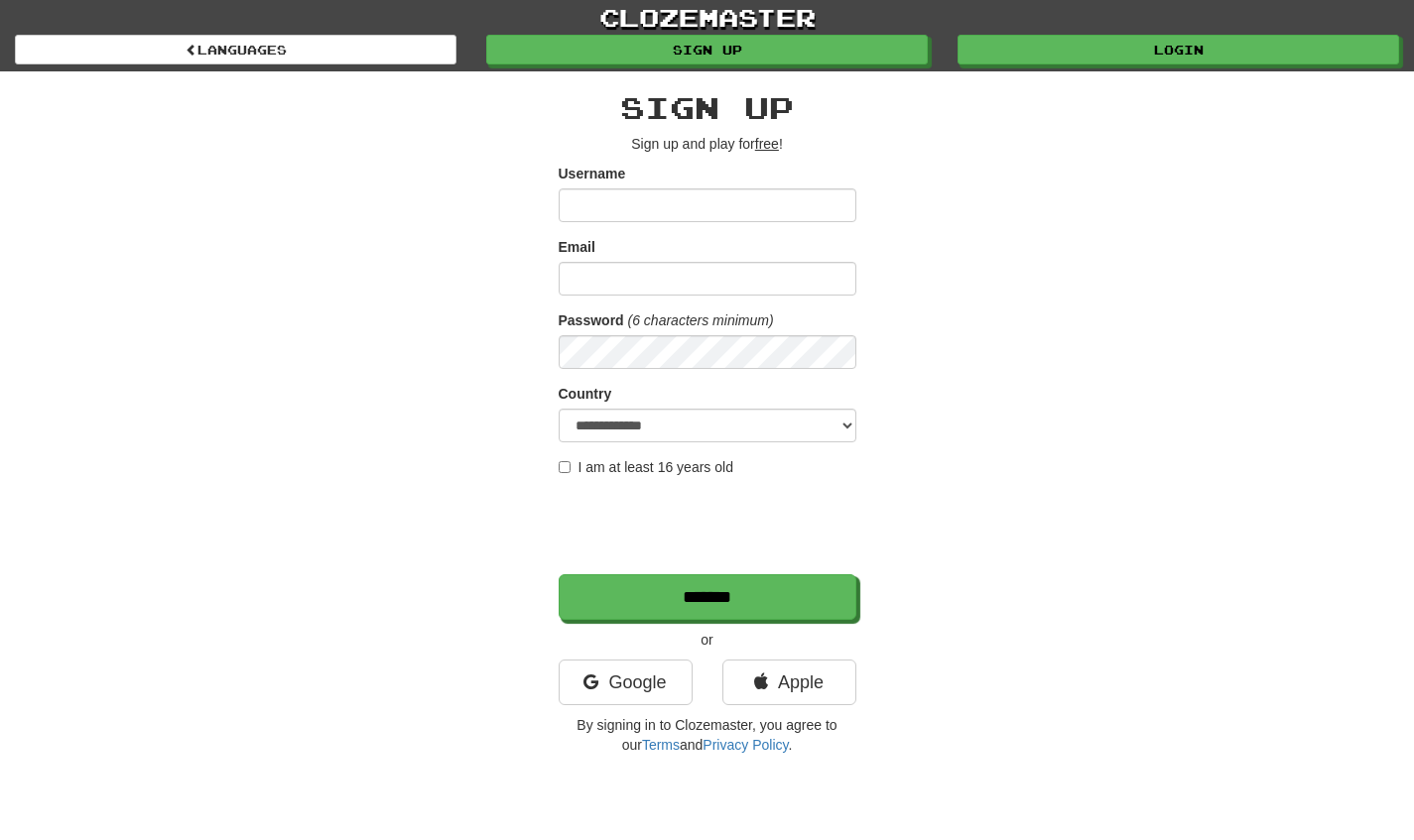scroll, scrollTop: 0, scrollLeft: 0, axis: both 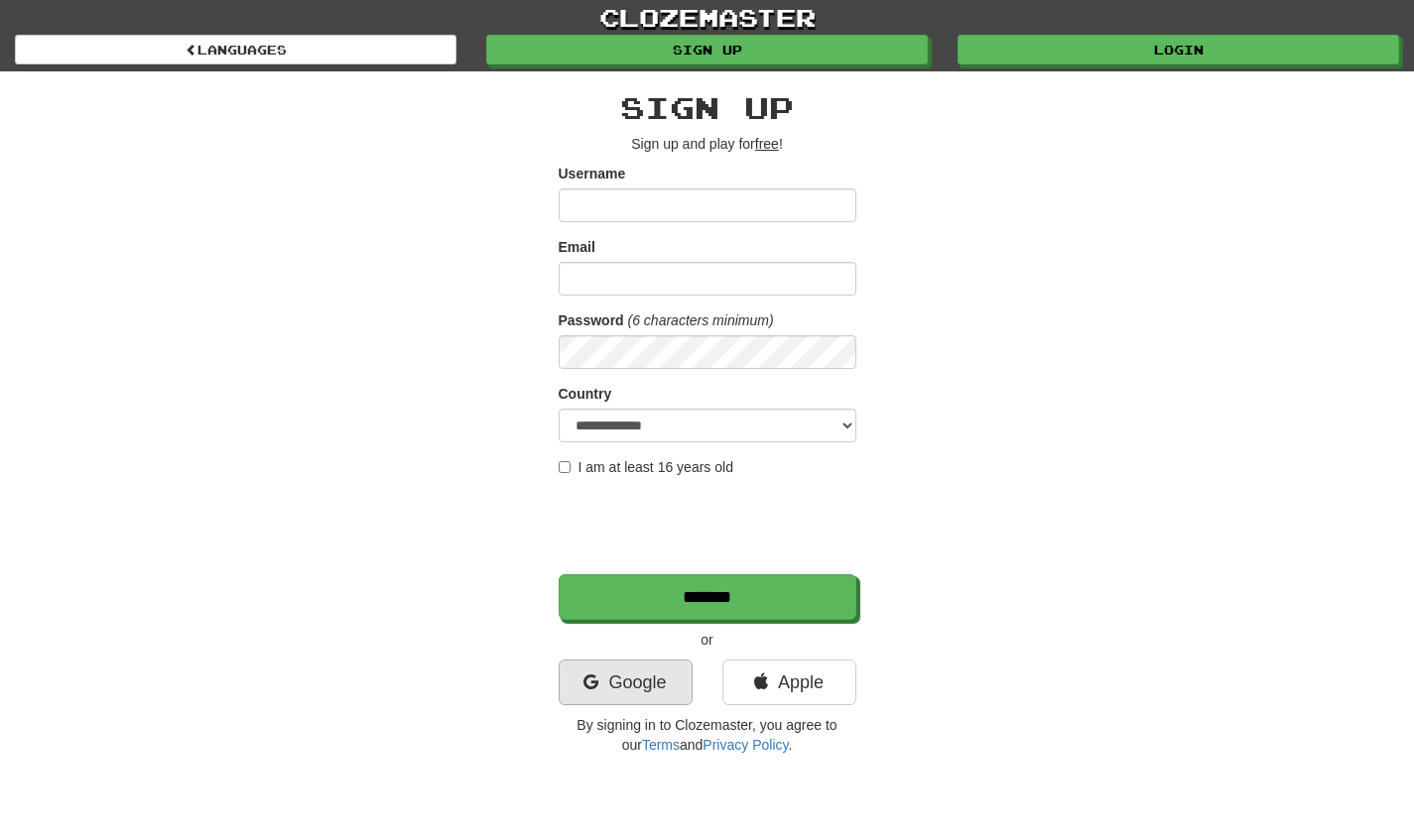 click on "Google" at bounding box center [625, 682] 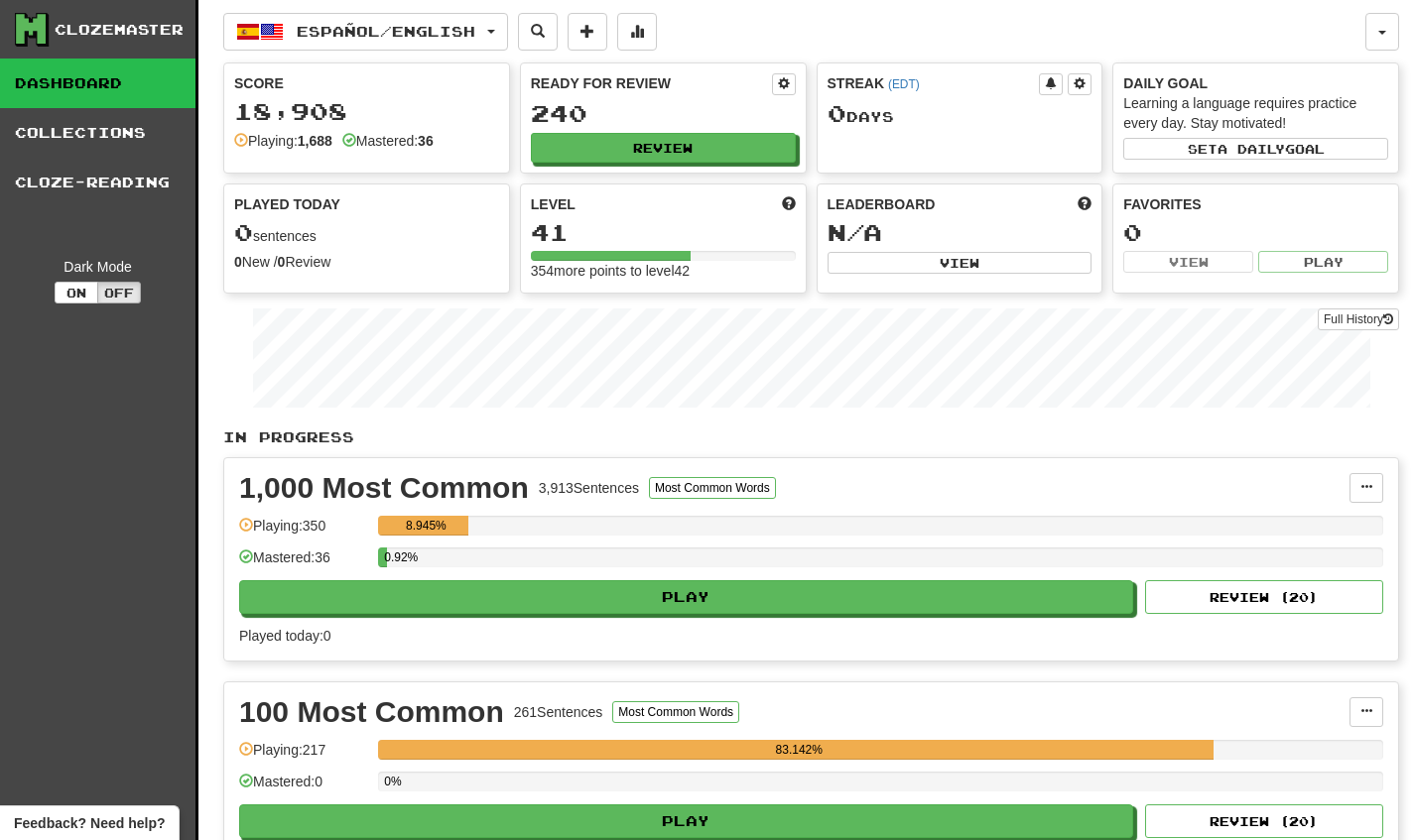 scroll, scrollTop: 0, scrollLeft: 0, axis: both 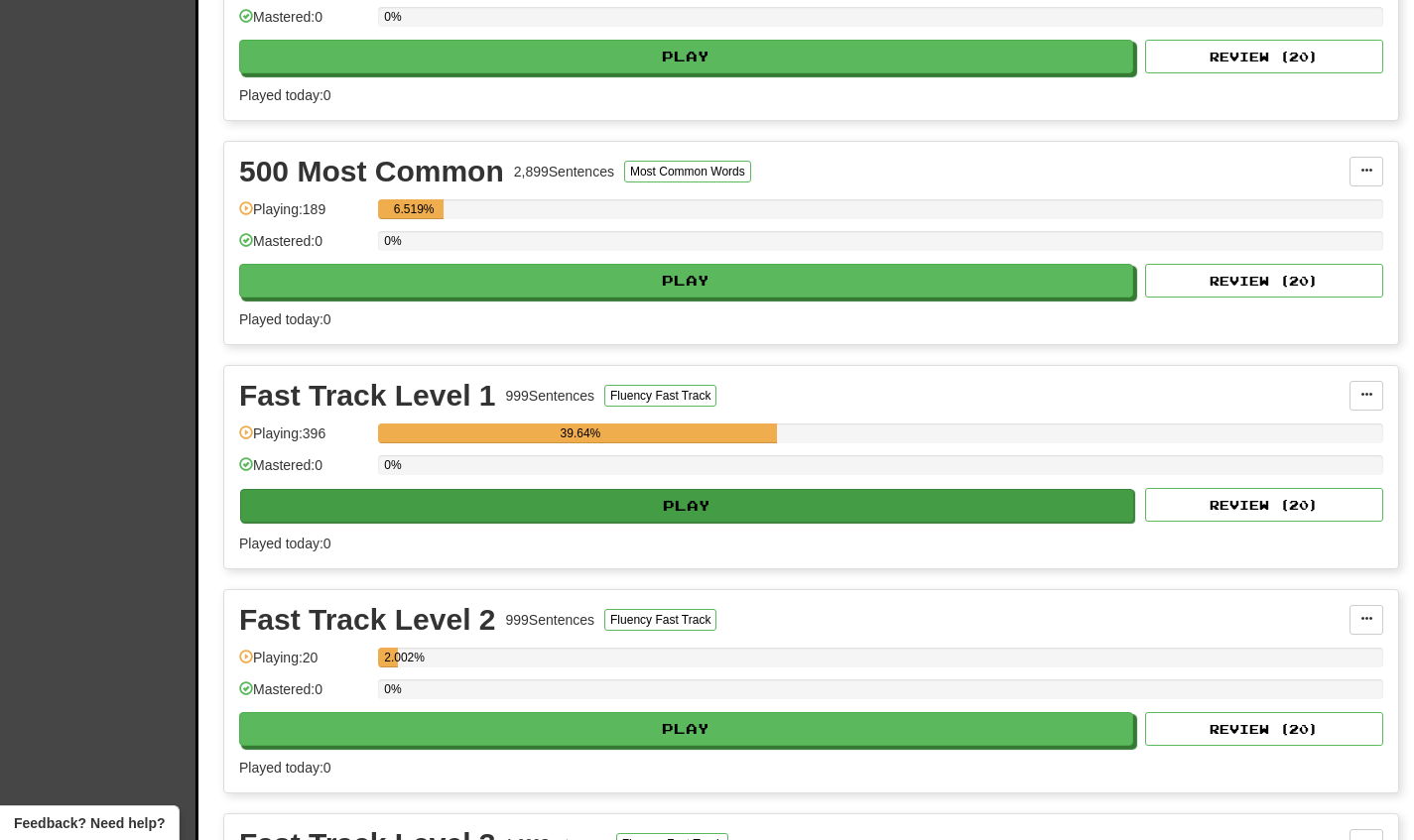 click on "Play" at bounding box center [687, 506] 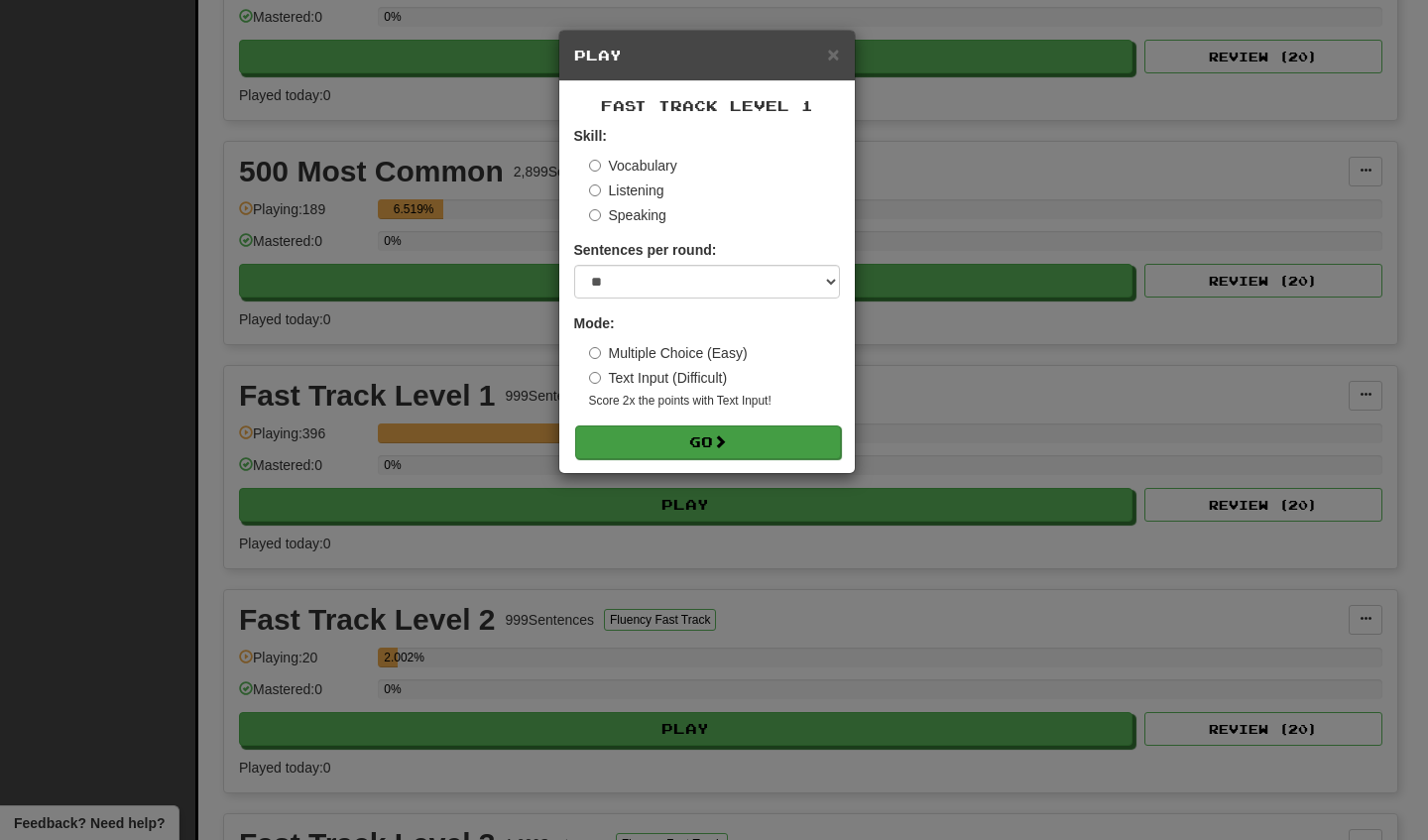 click on "Go" at bounding box center (708, 442) 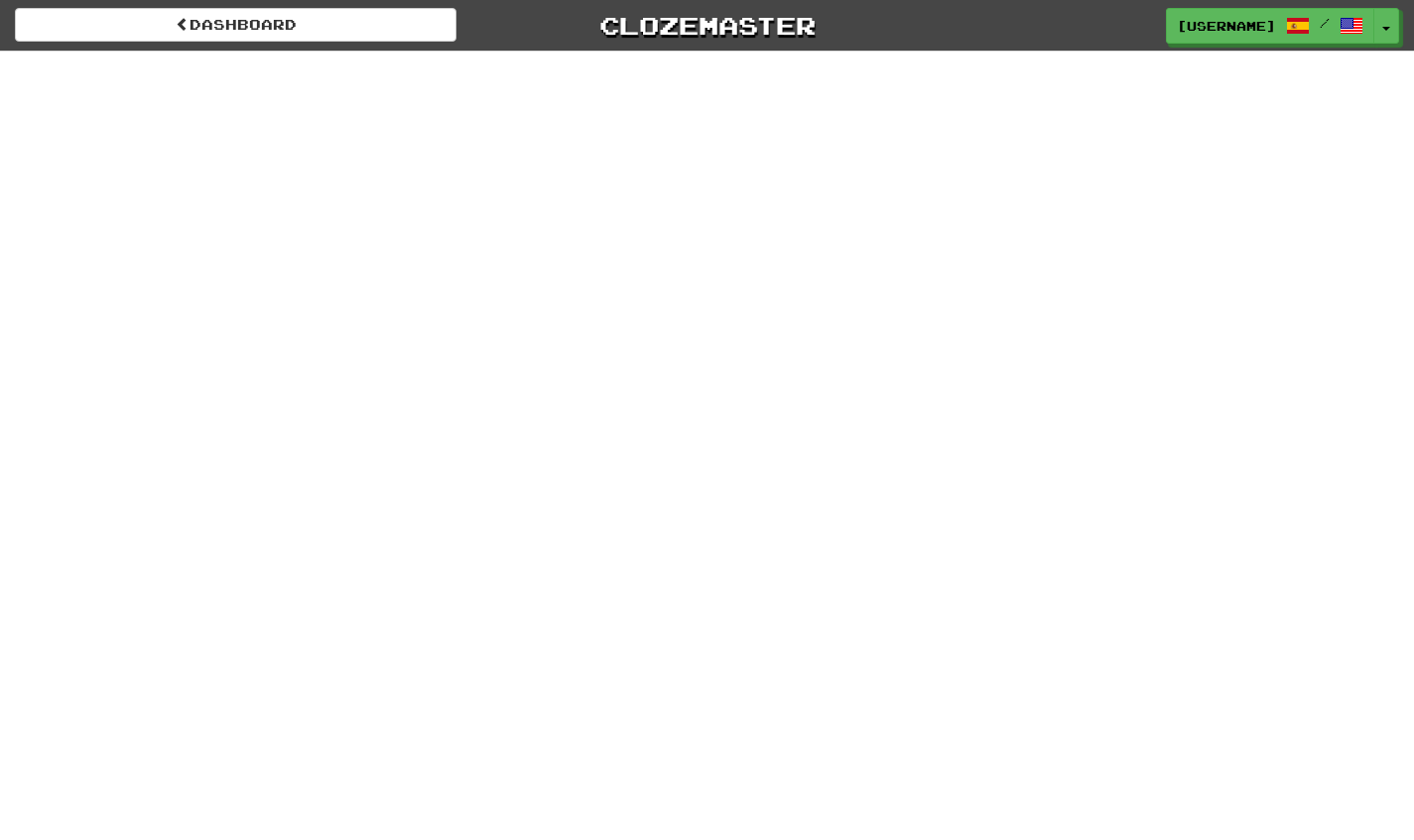 scroll, scrollTop: 0, scrollLeft: 0, axis: both 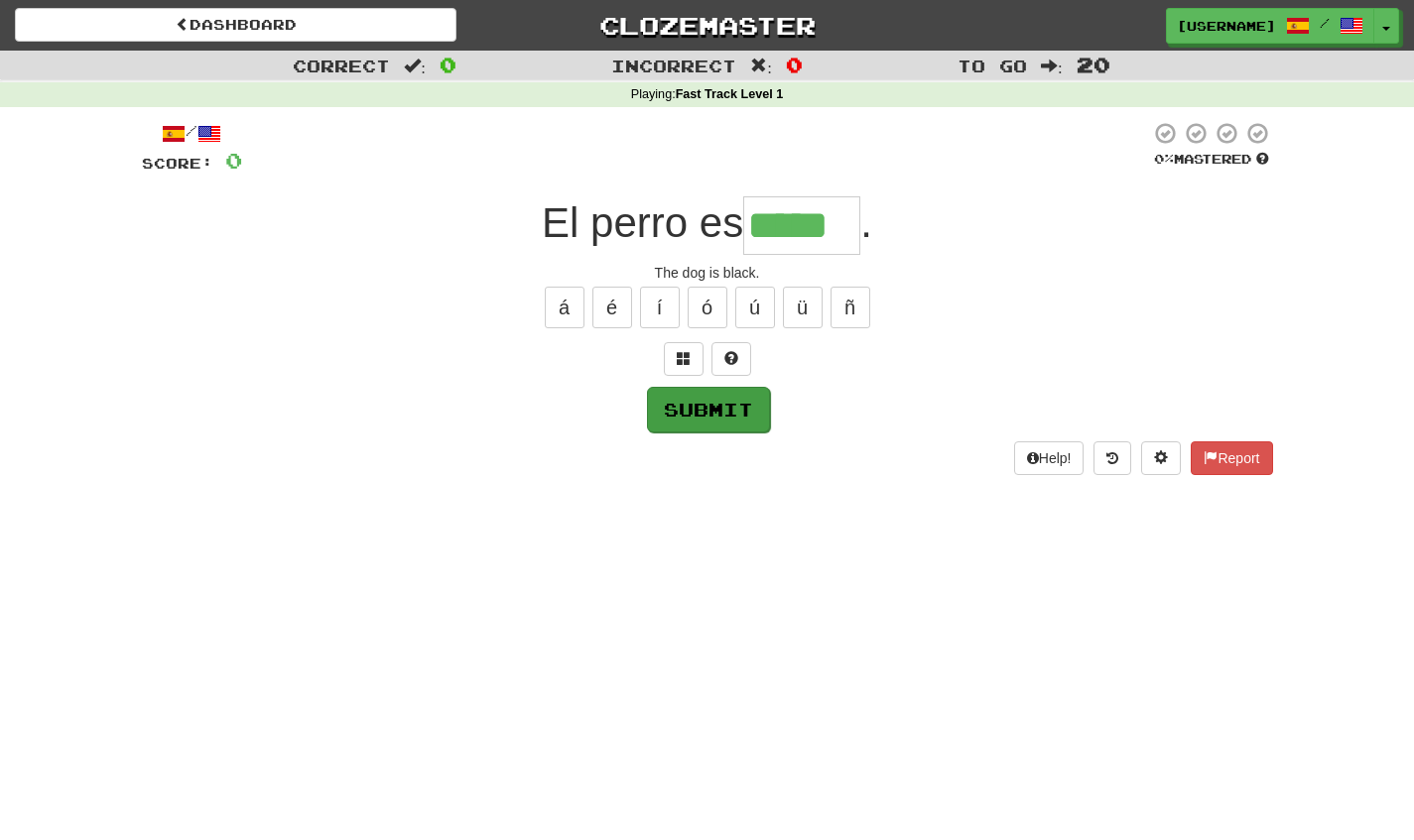 type on "*****" 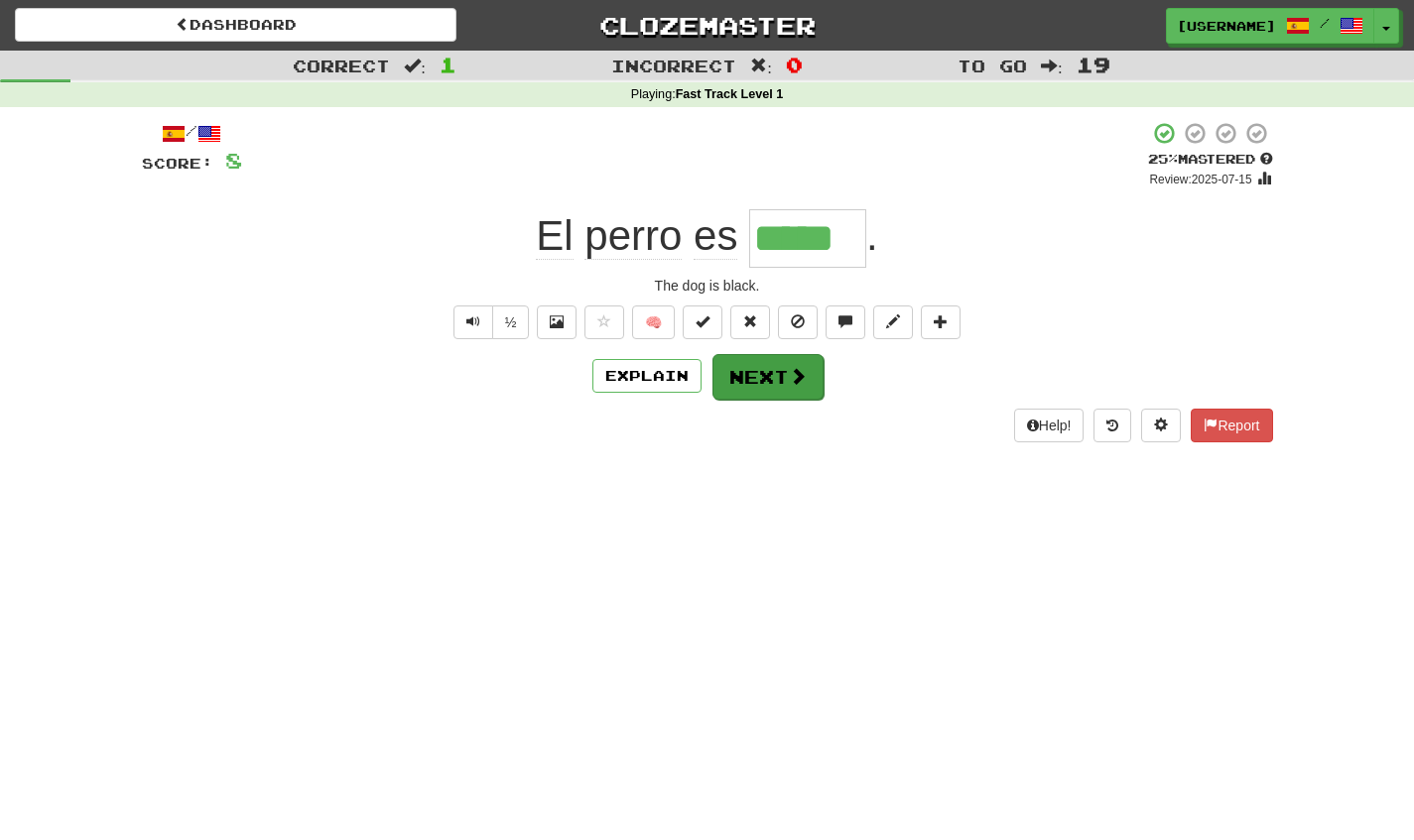 click on "Next" at bounding box center (768, 377) 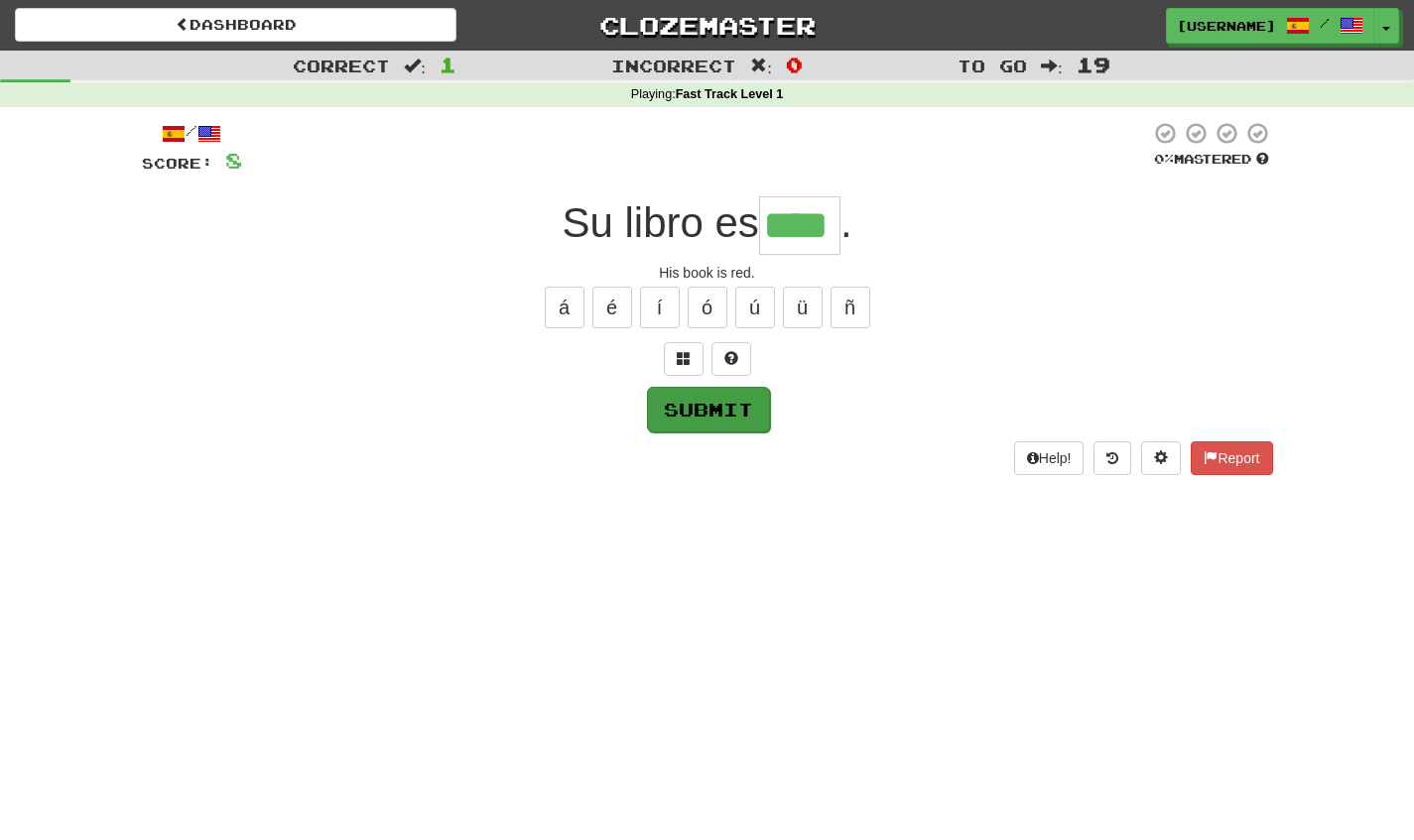 type on "****" 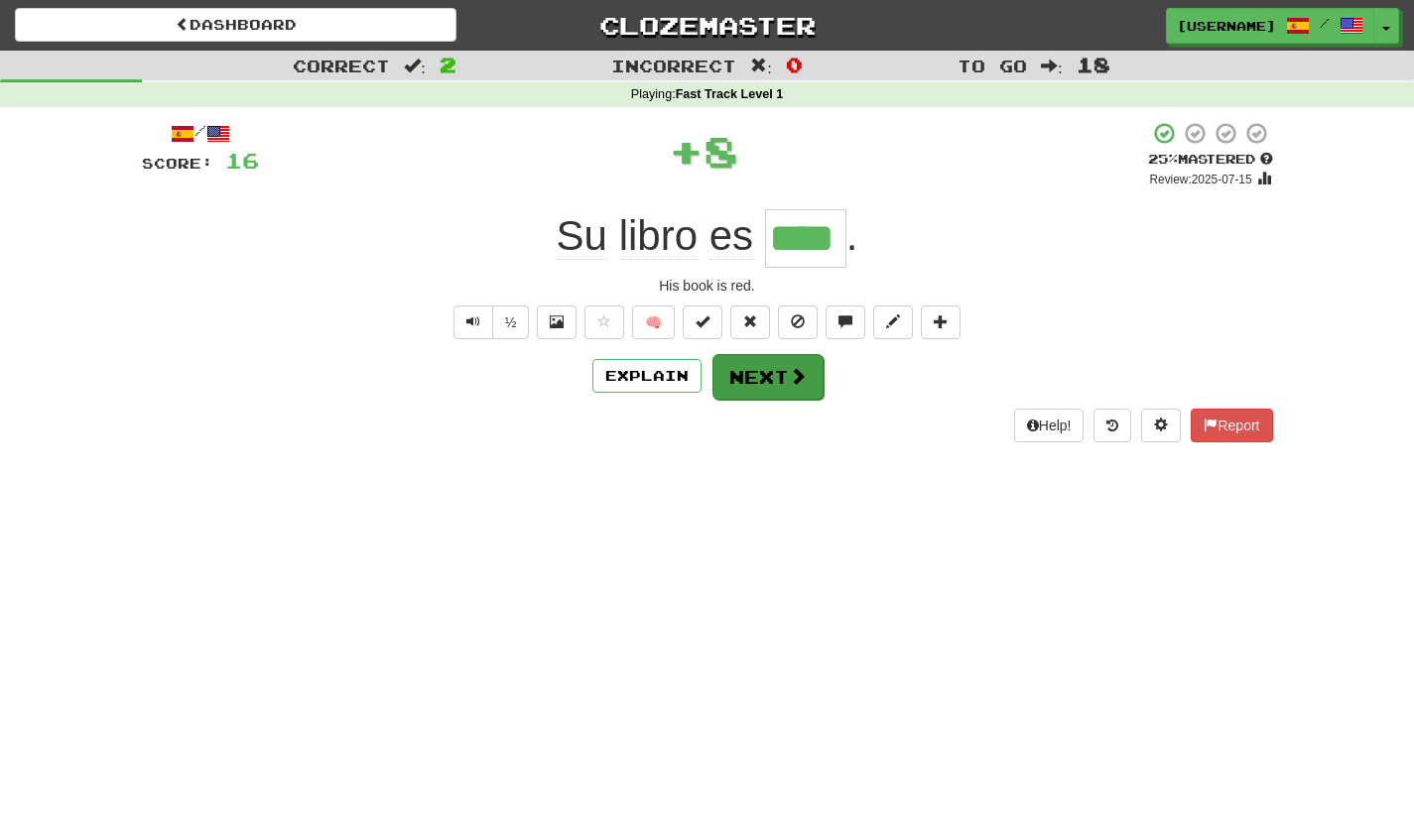 click on "Next" at bounding box center [768, 377] 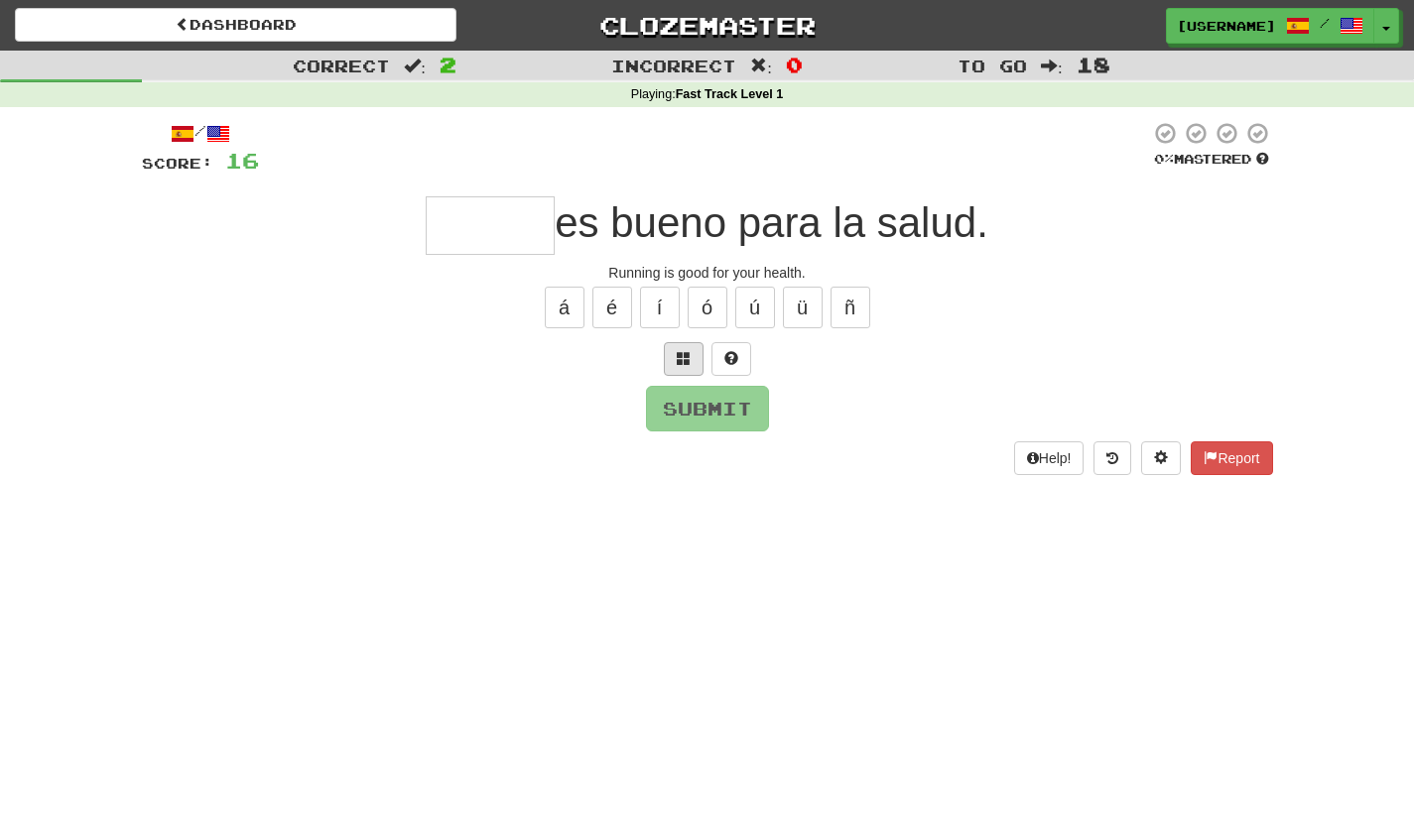 click at bounding box center [684, 359] 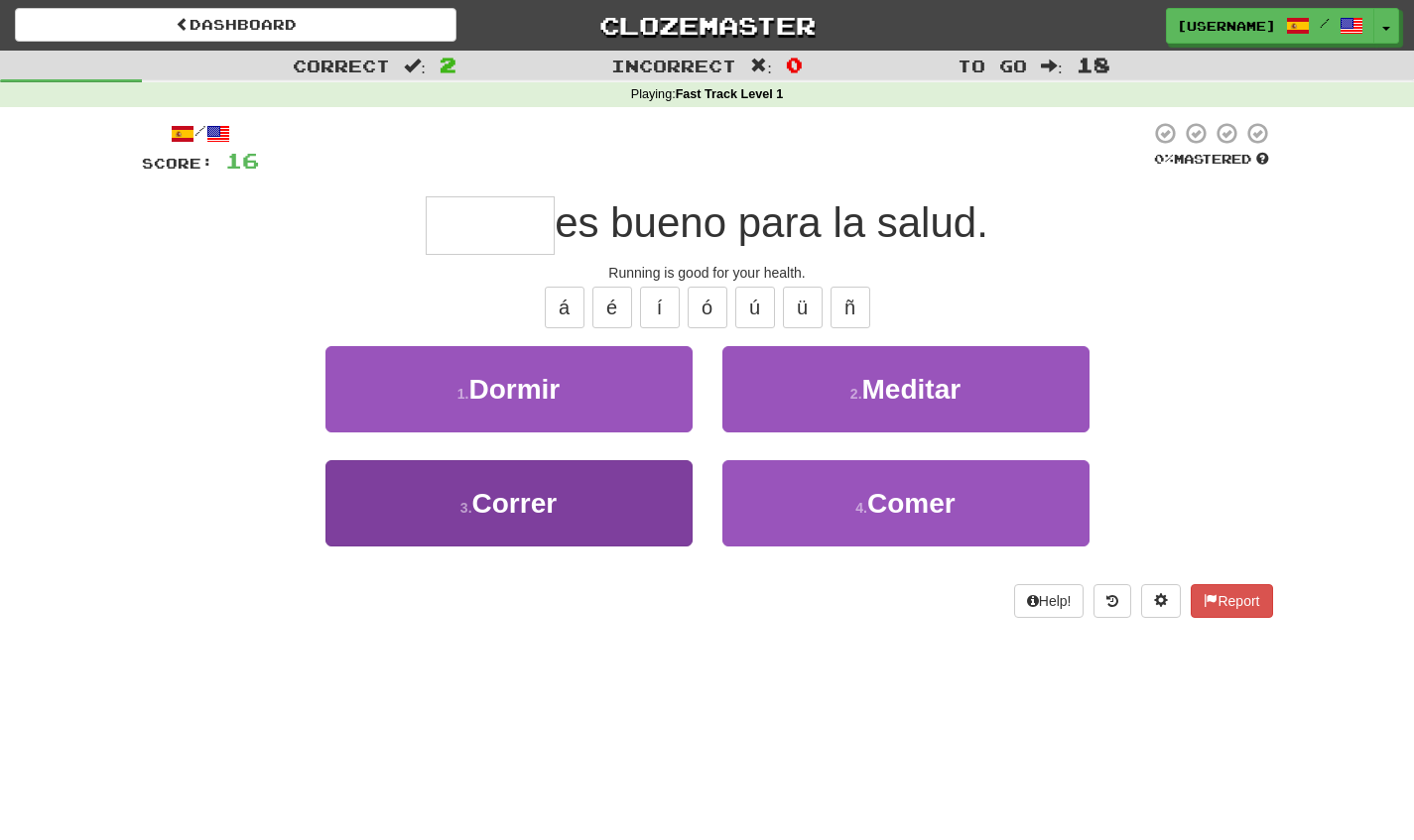 click on "3 .  Correr" at bounding box center (509, 503) 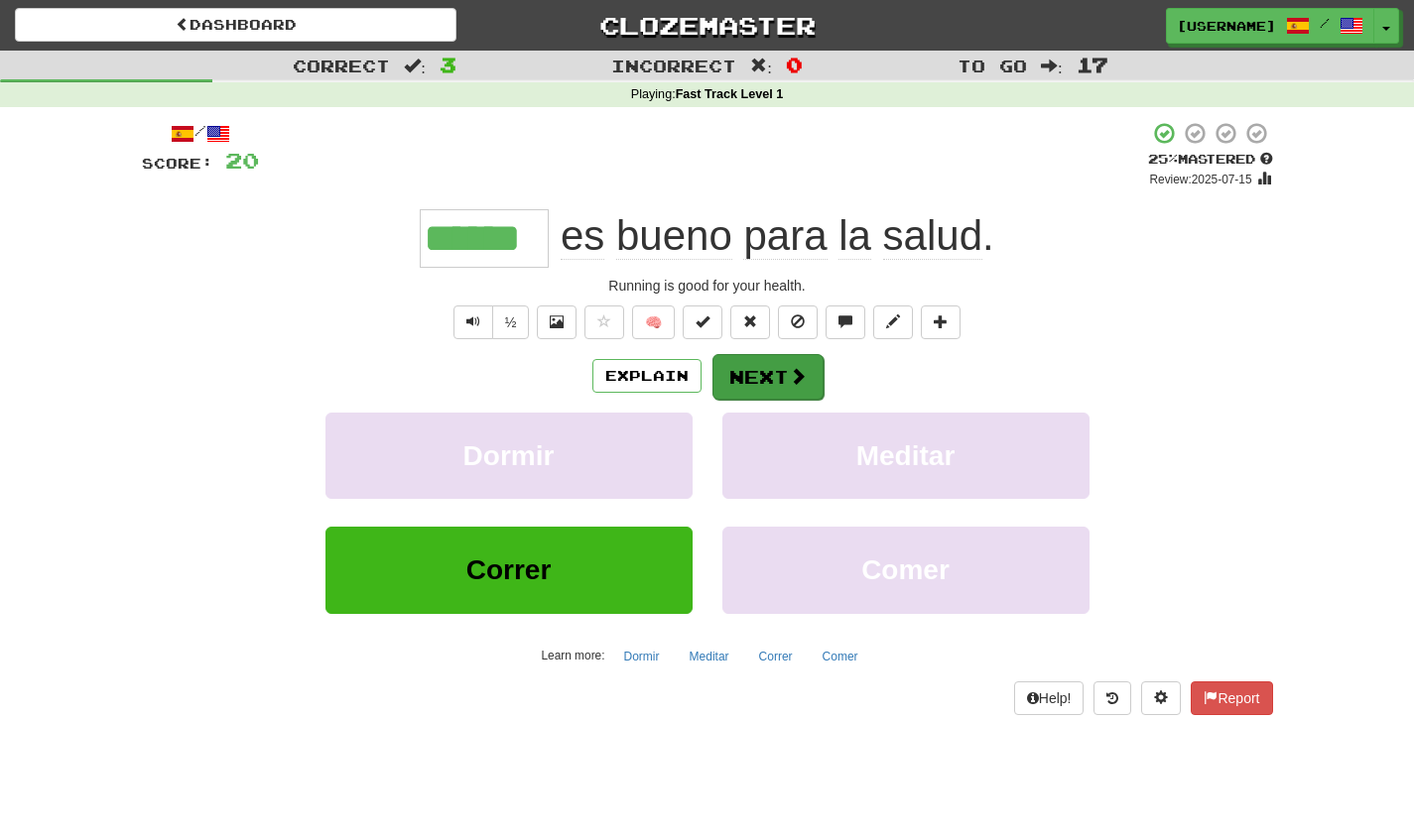 click on "Next" at bounding box center [768, 377] 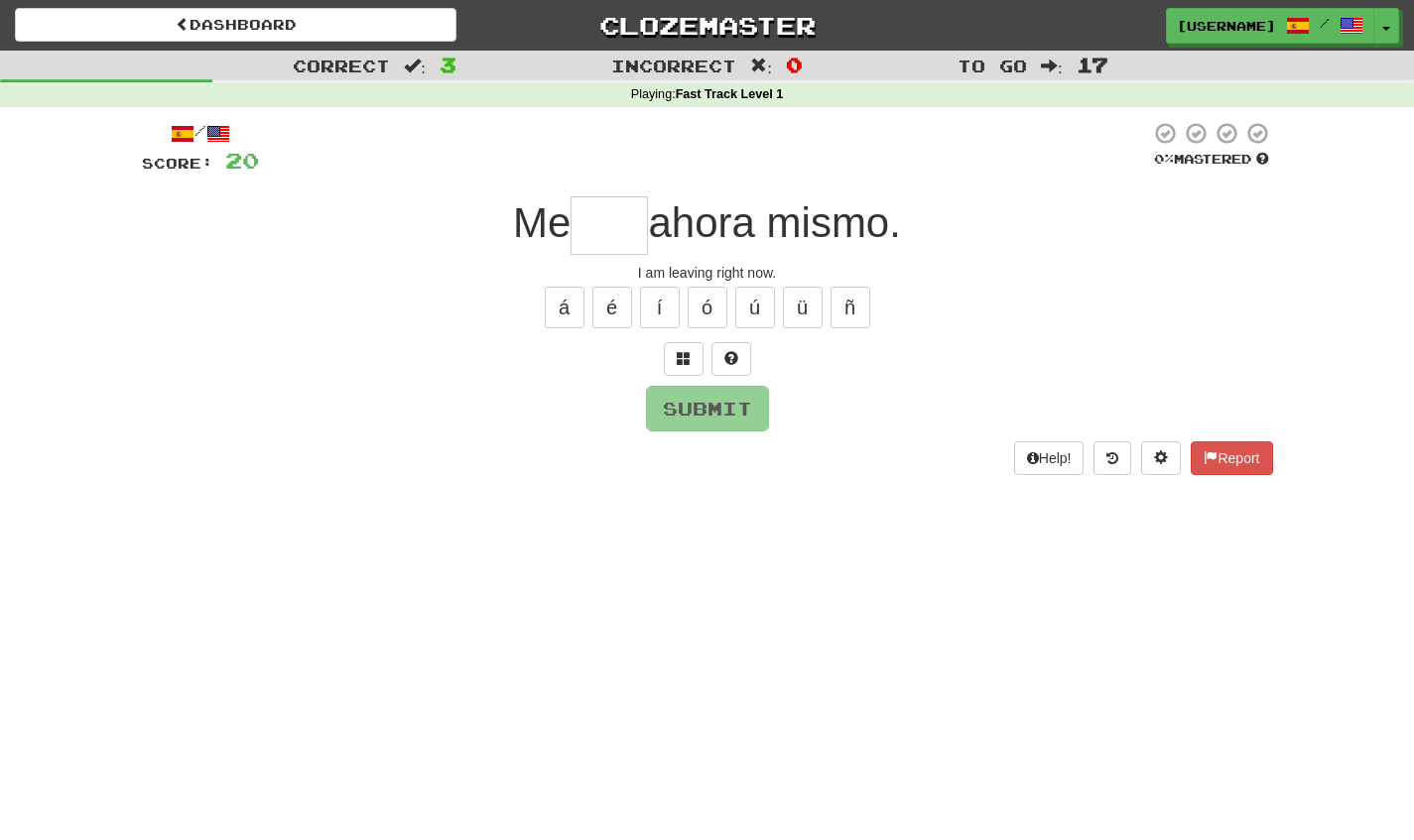 type on "*" 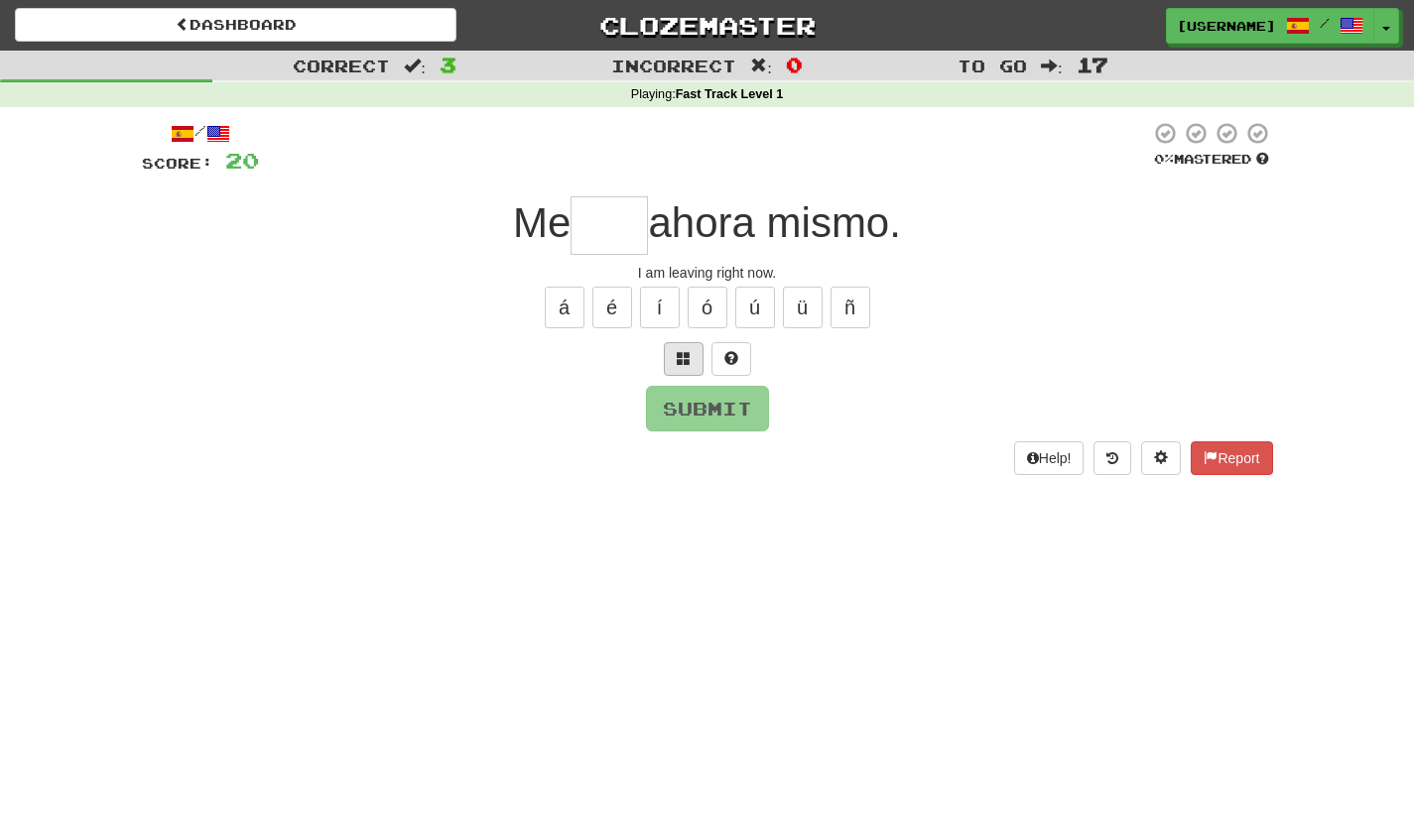 click at bounding box center [684, 358] 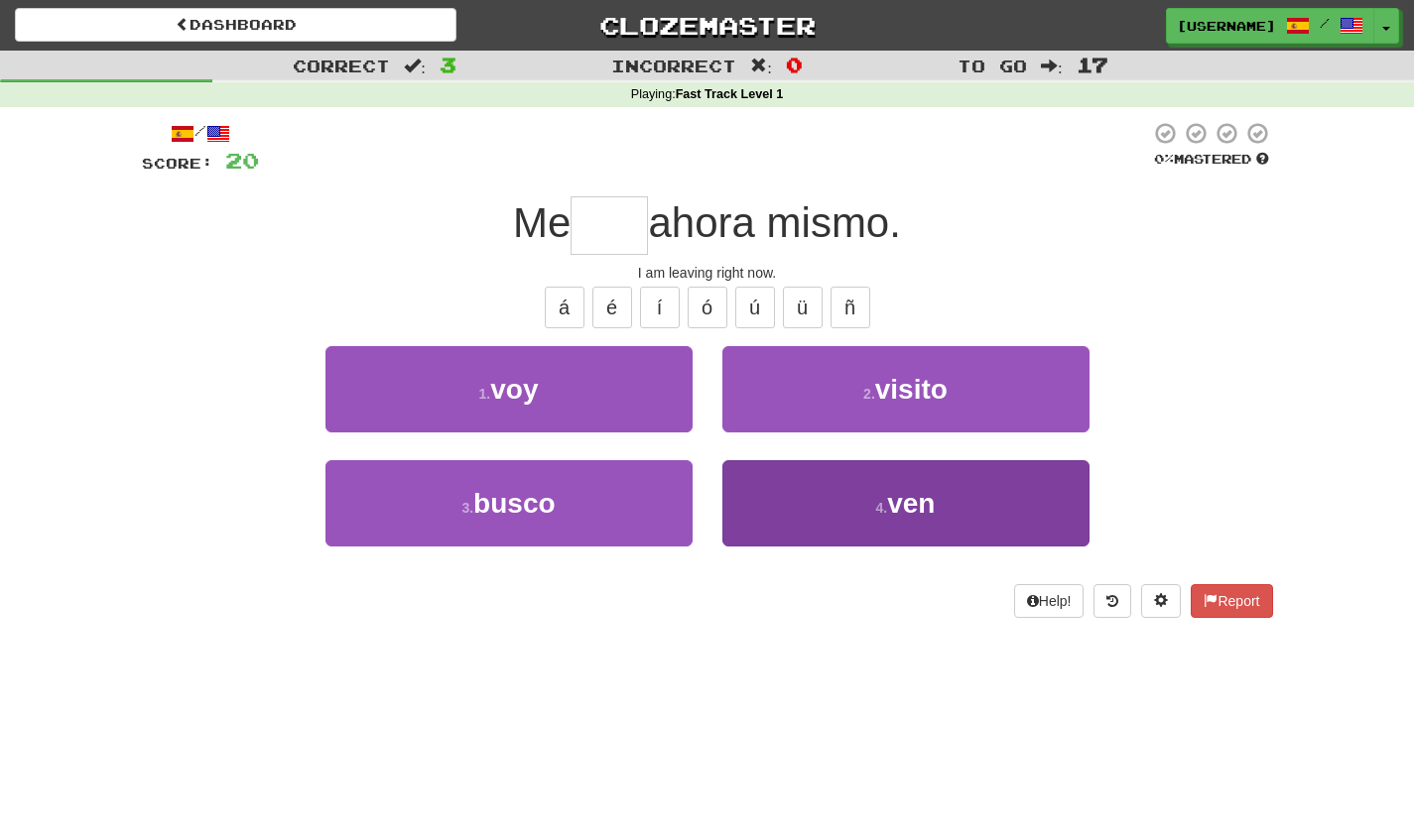 click on "4 .  ven" at bounding box center [906, 503] 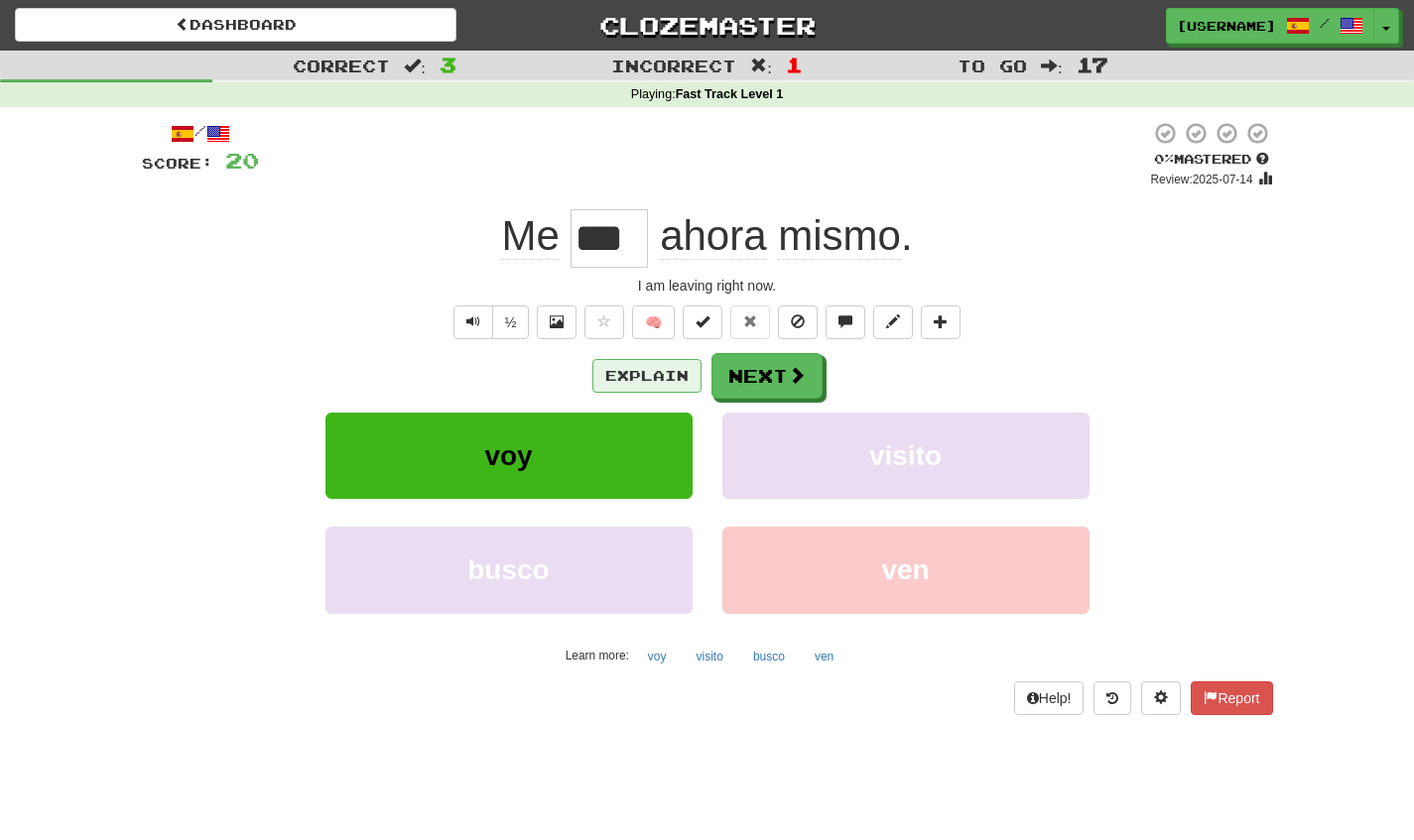 click on "Explain" at bounding box center [647, 376] 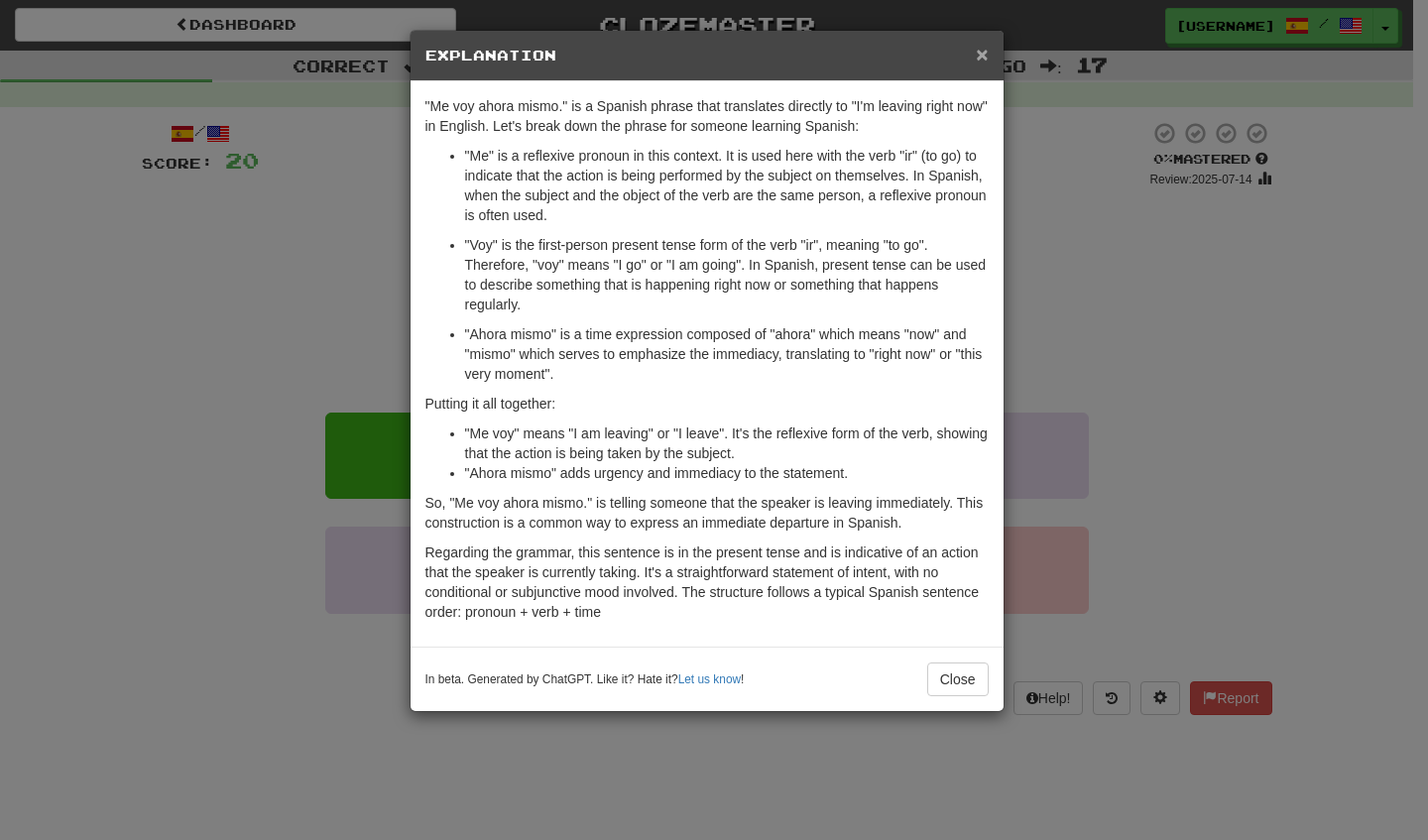 click on "×" at bounding box center (982, 54) 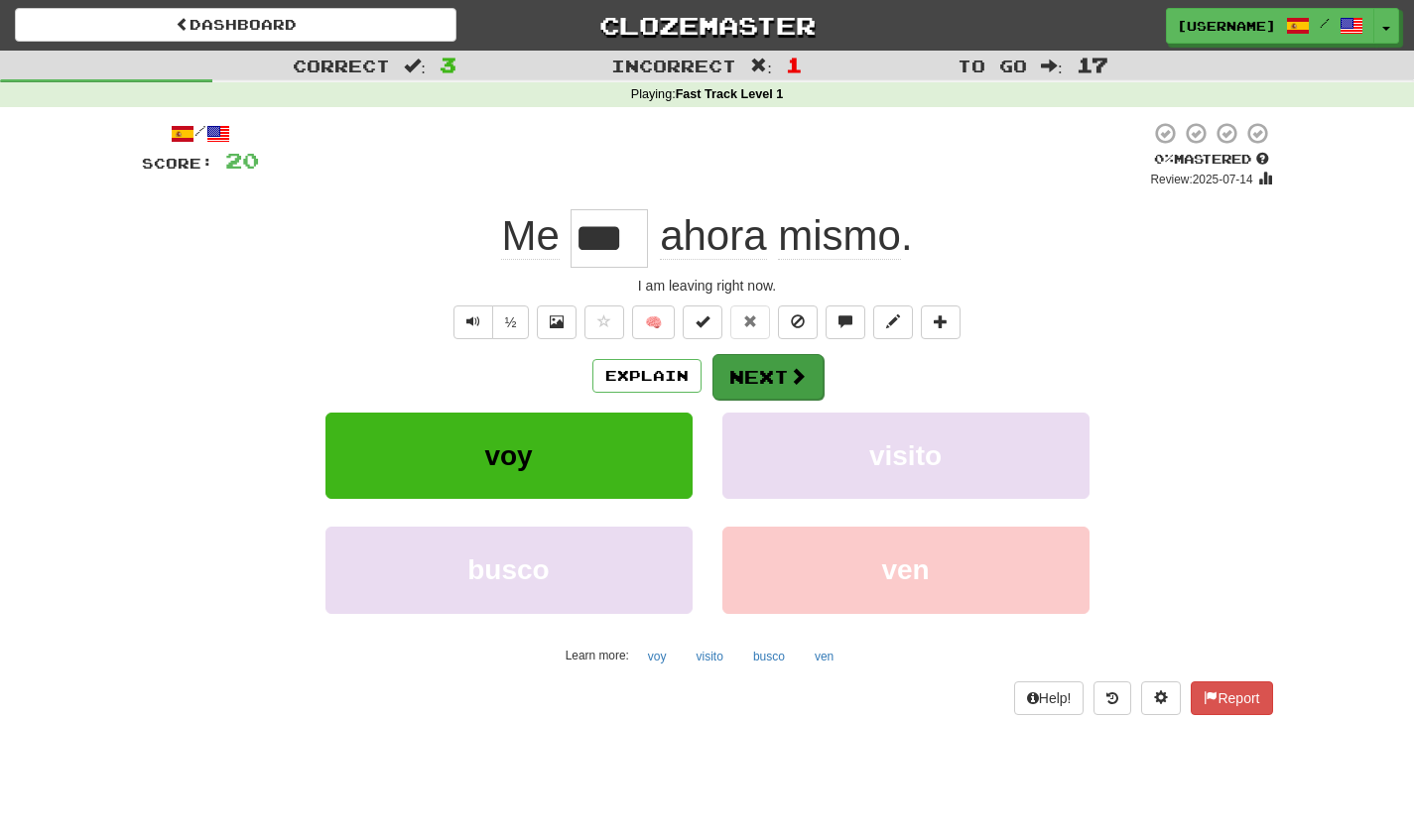 click on "Next" at bounding box center [768, 377] 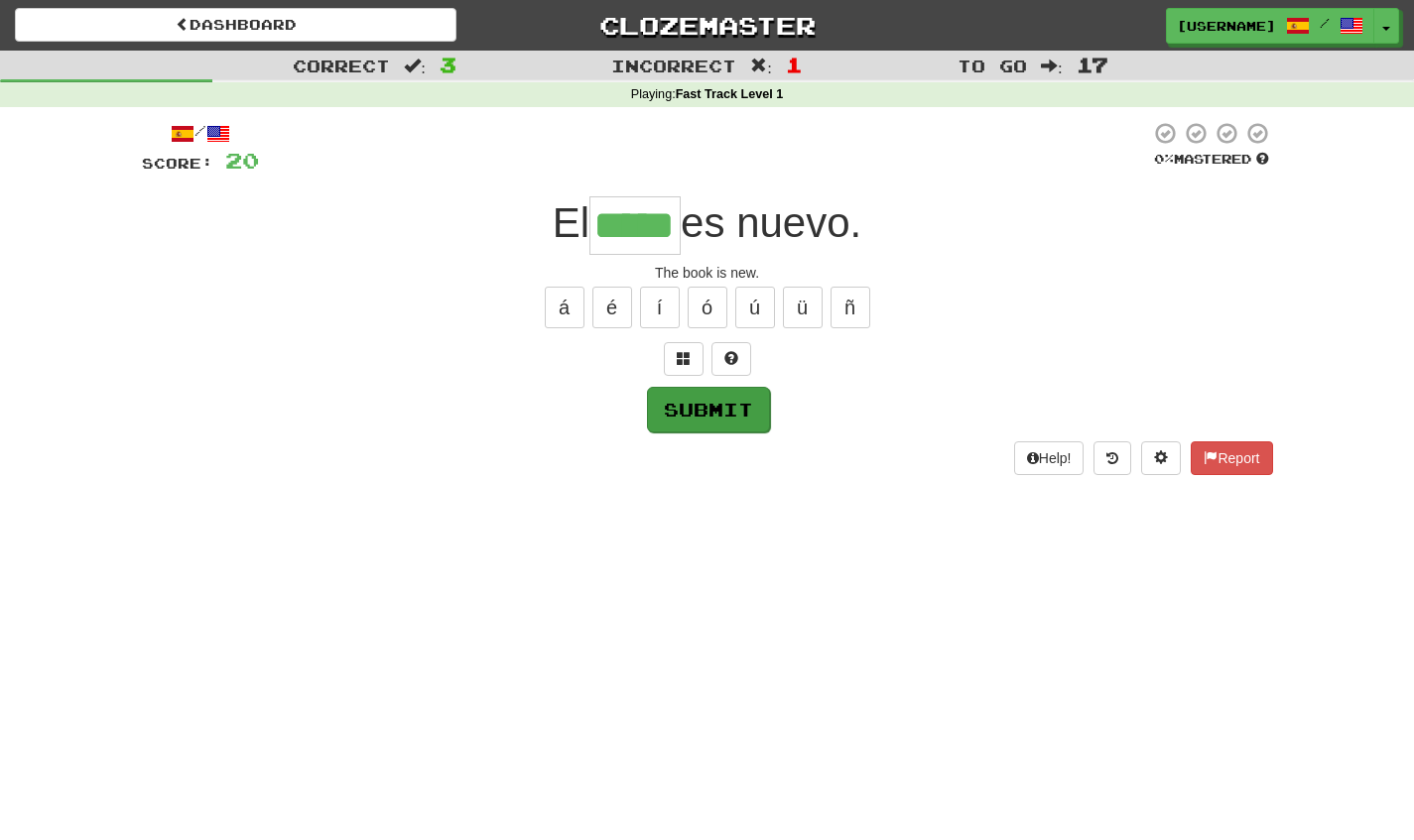 type on "*****" 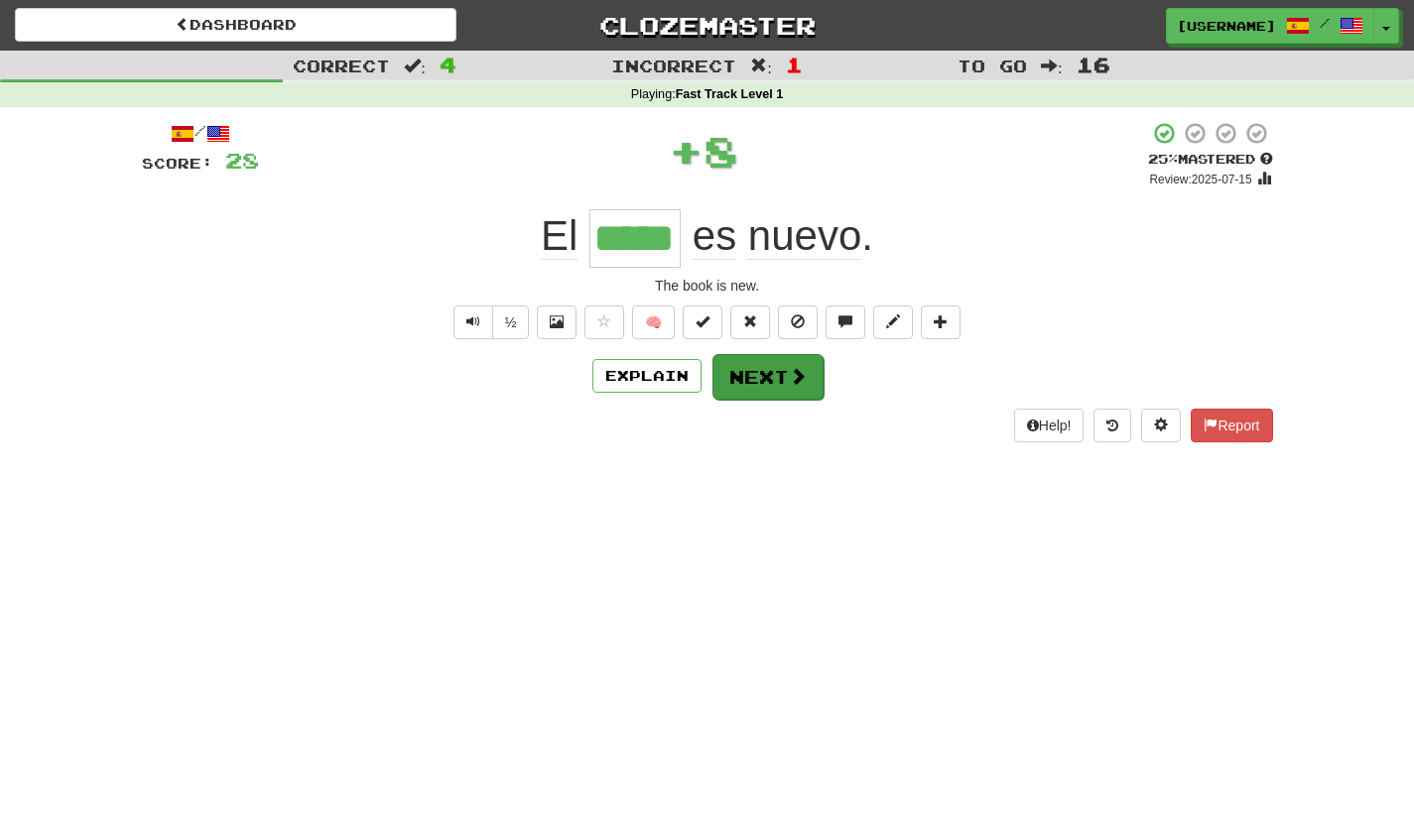 click on "Next" at bounding box center (768, 377) 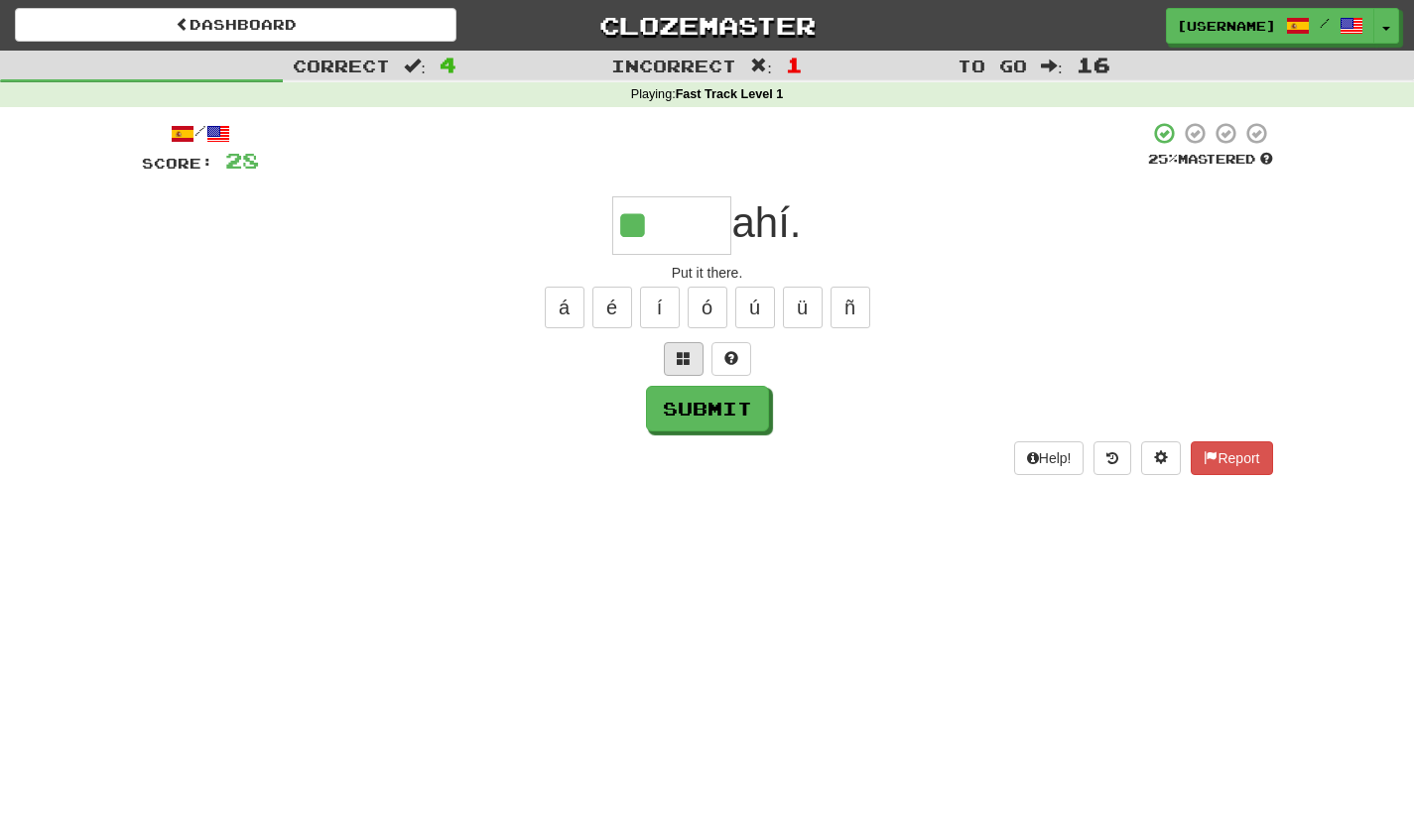 click at bounding box center [684, 358] 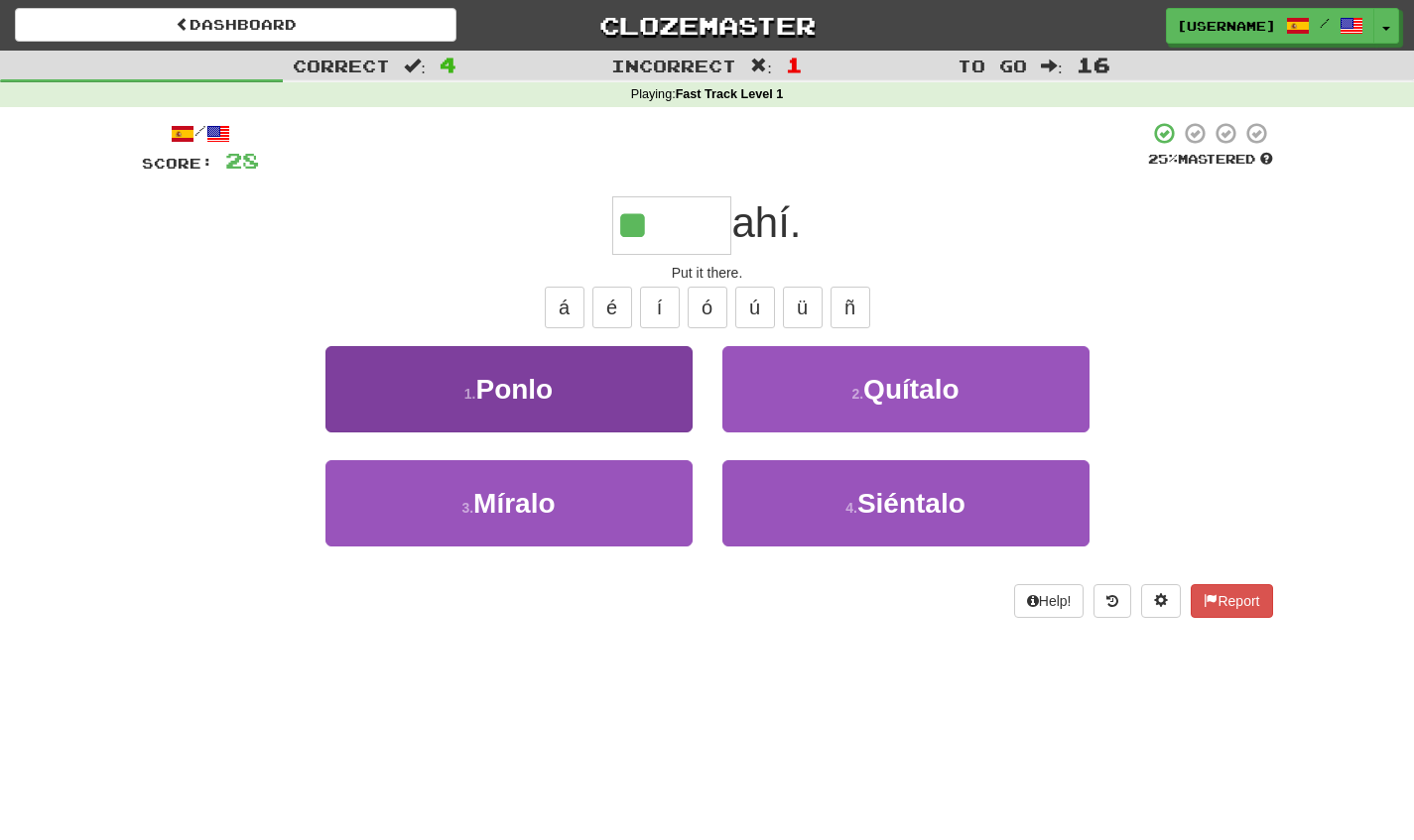 click on "1 .  Ponlo" at bounding box center [509, 389] 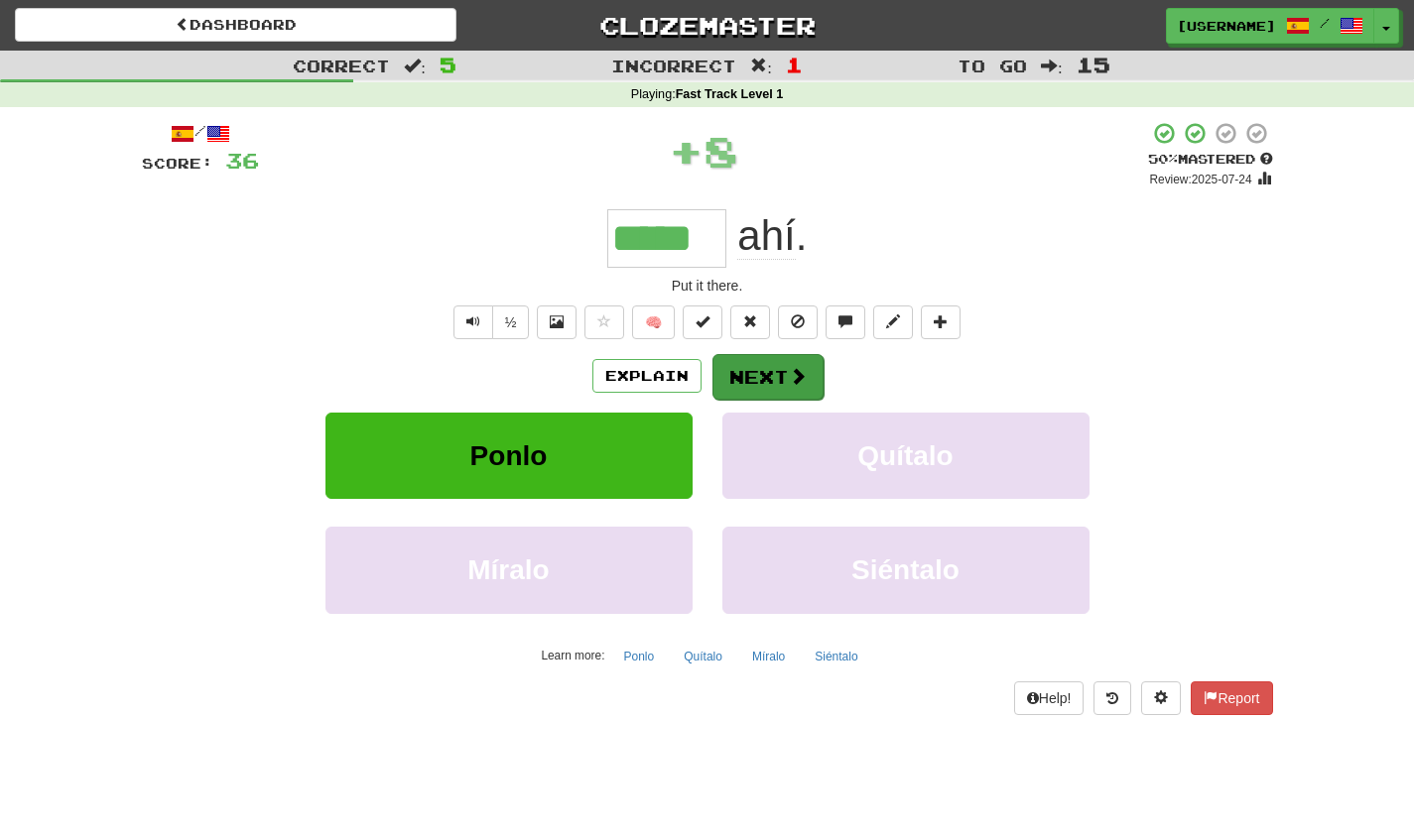 click on "Next" at bounding box center (768, 377) 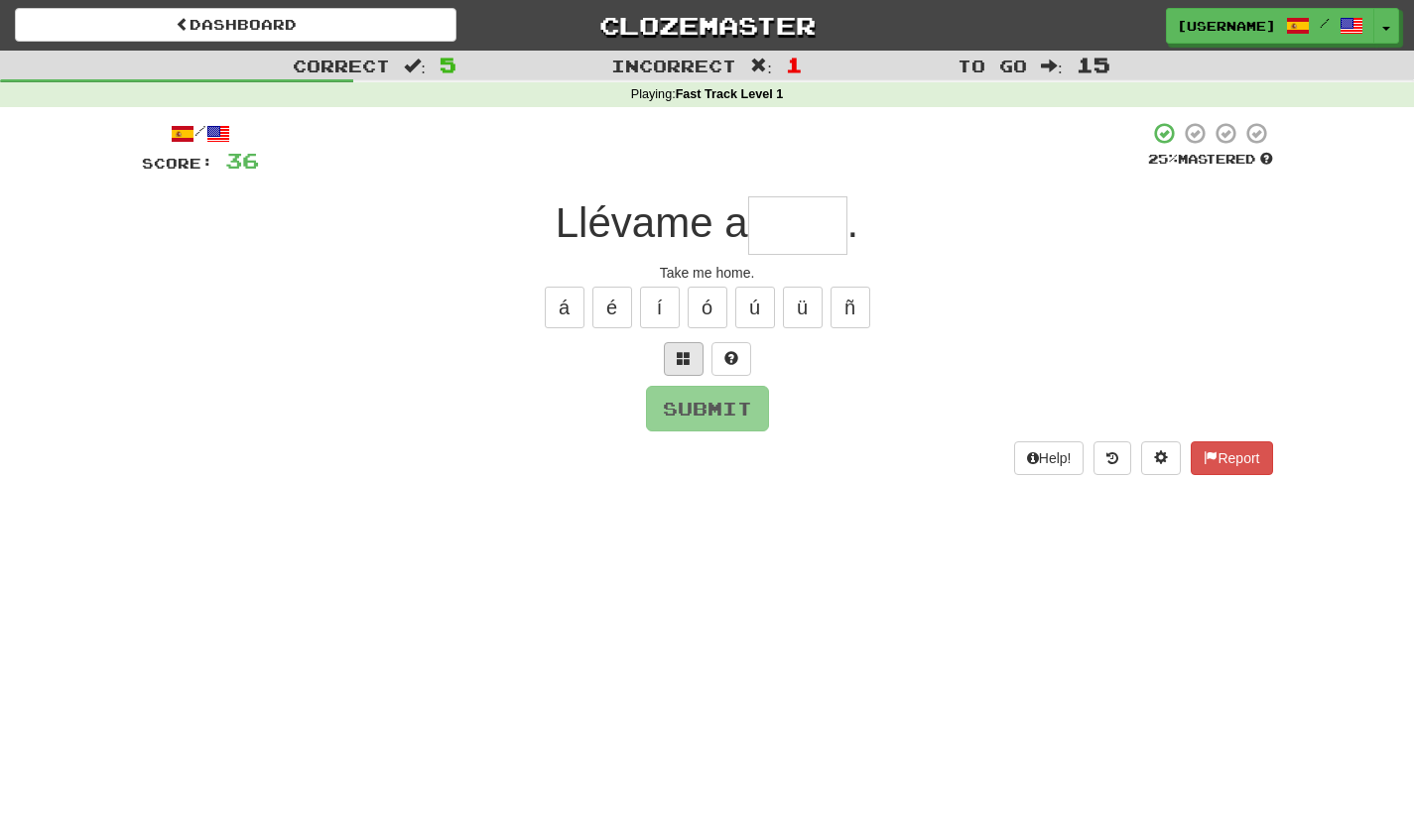 click at bounding box center [684, 358] 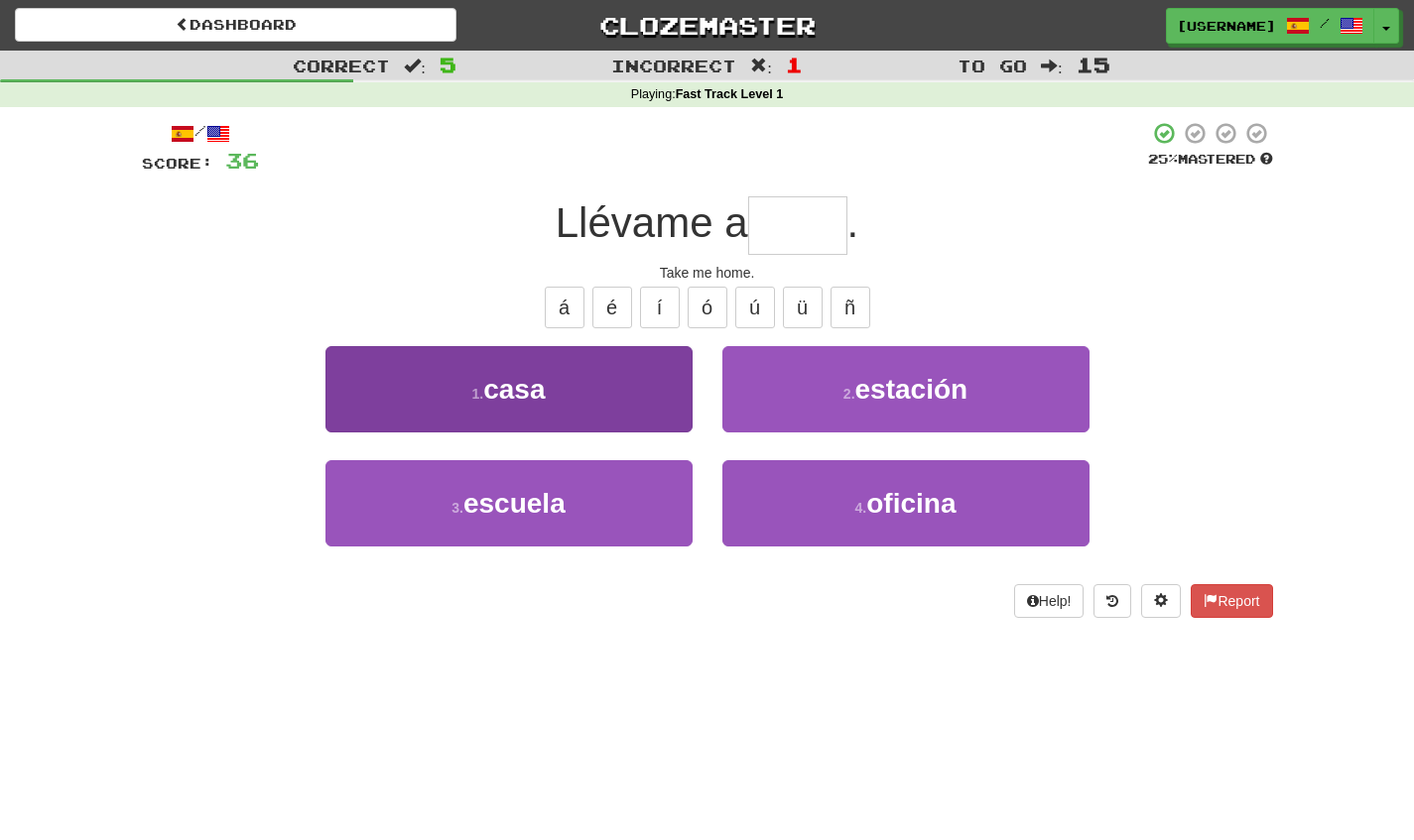 click on "1 .  casa" at bounding box center [509, 389] 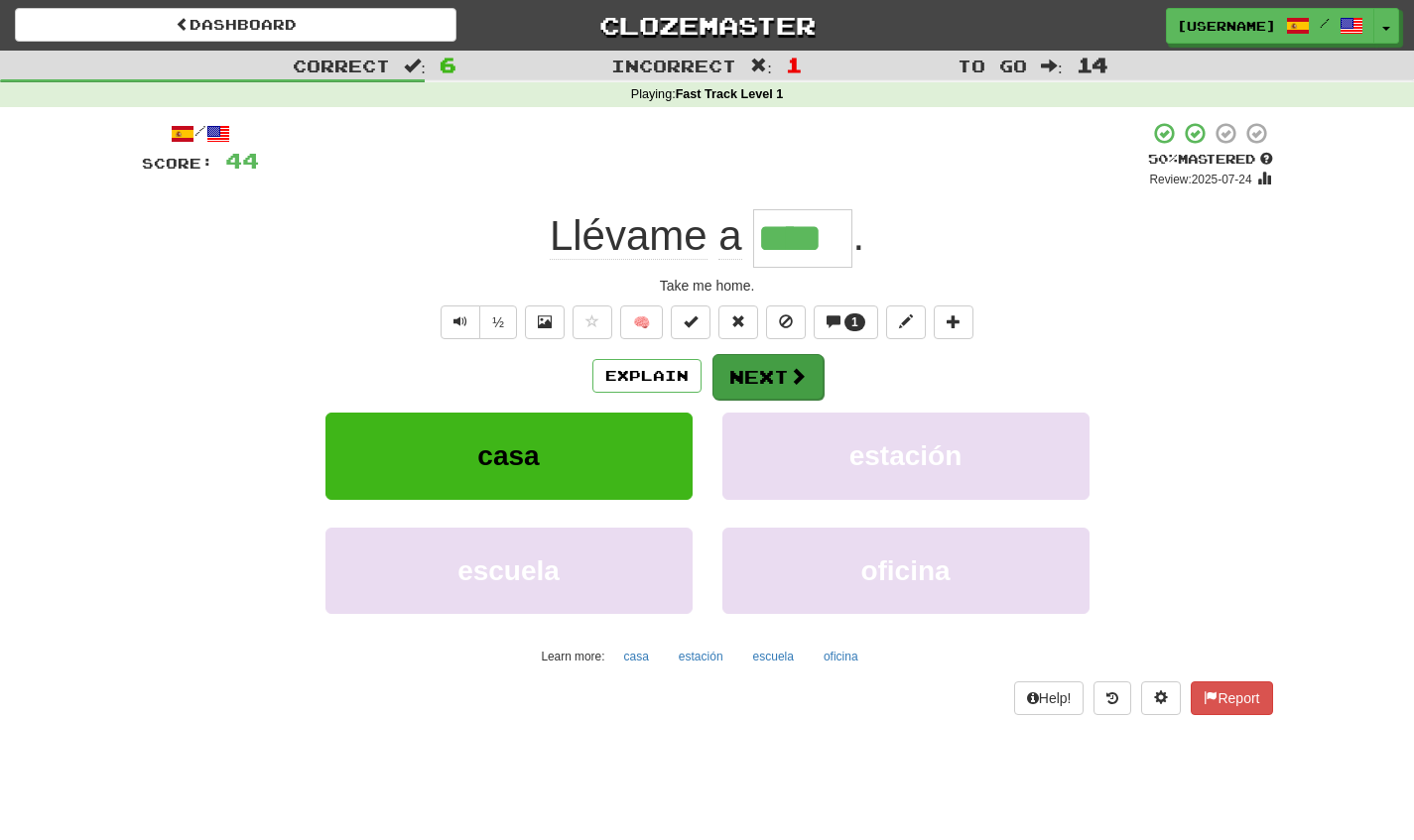 click at bounding box center [798, 376] 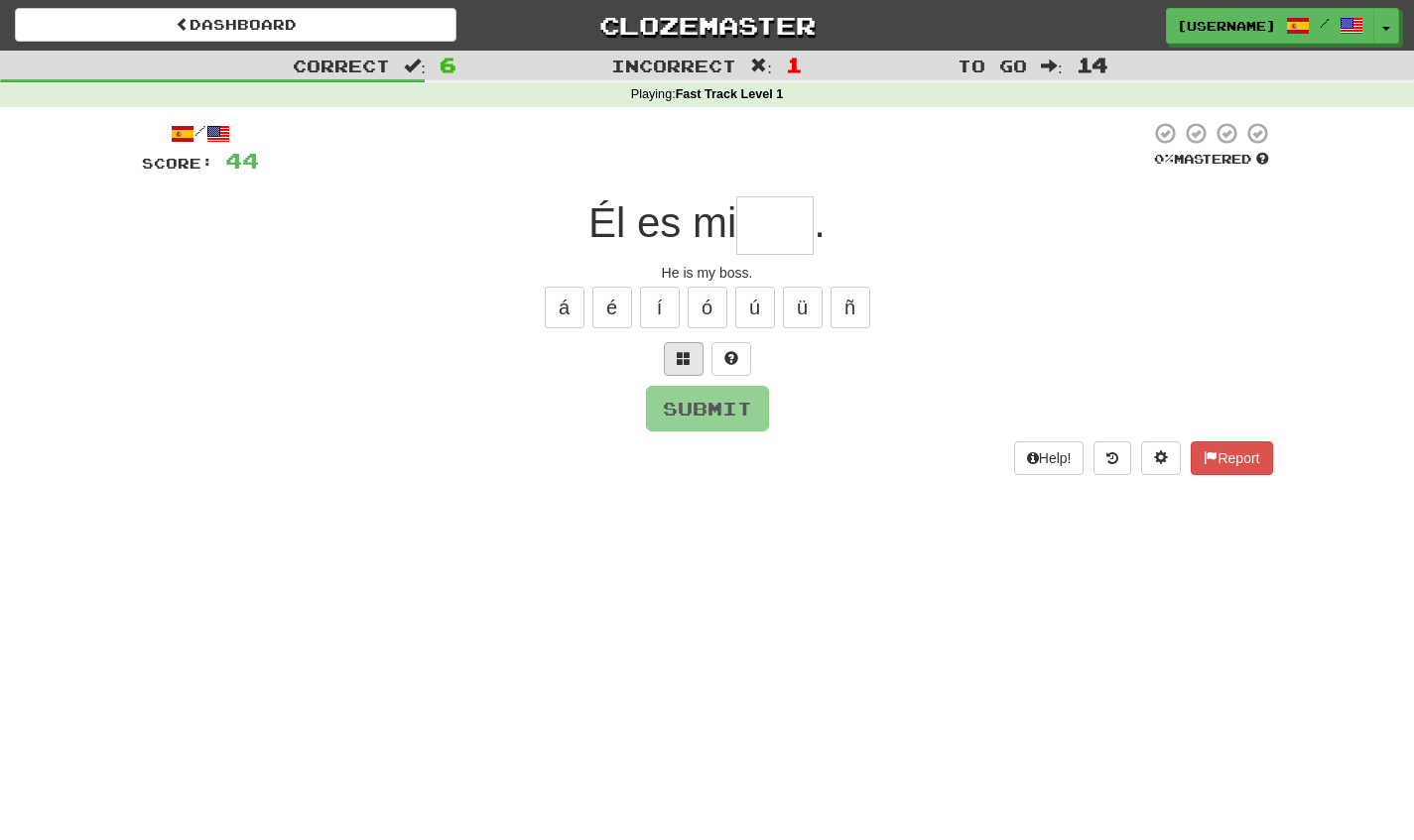 click at bounding box center [684, 358] 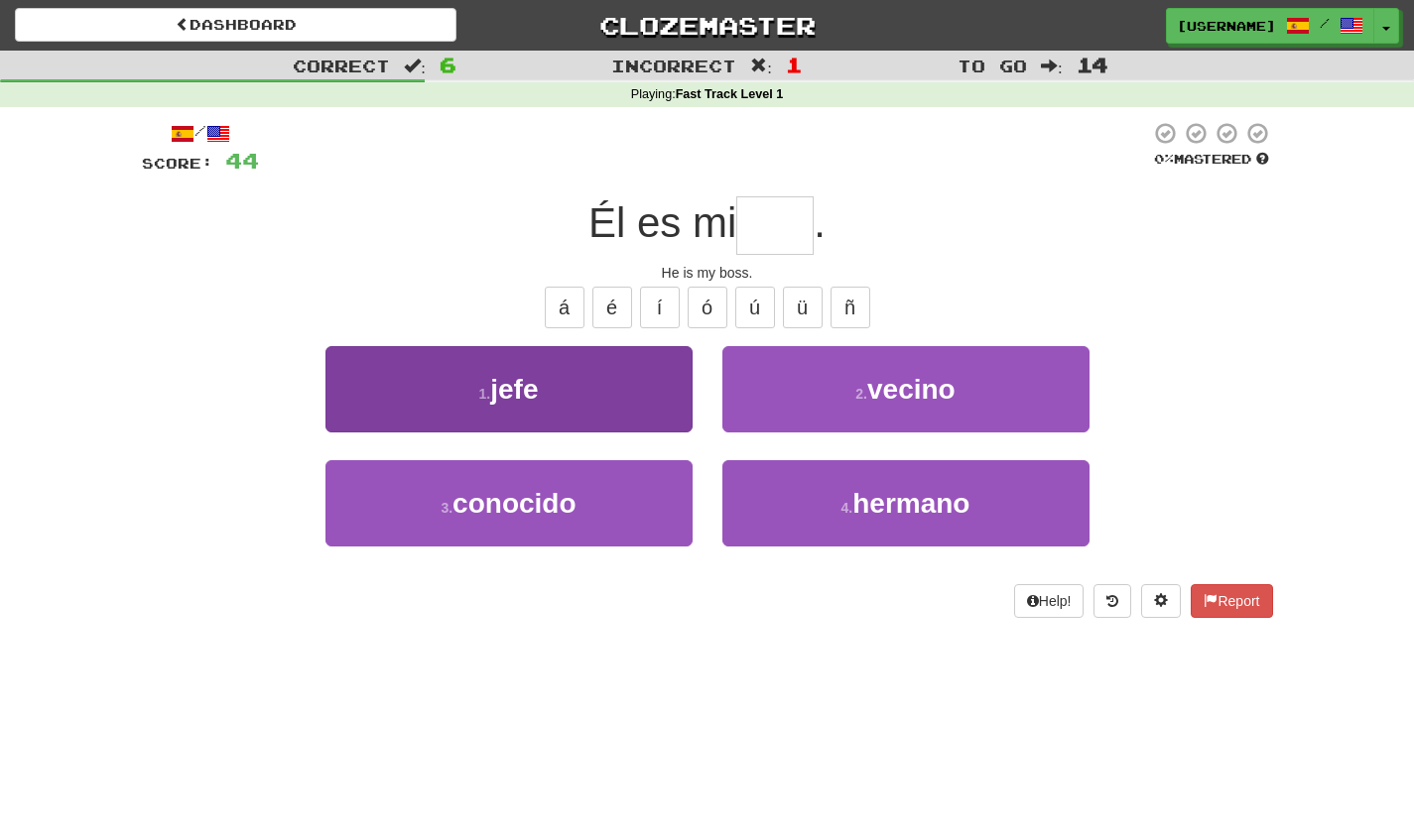 click on "1 .  jefe" at bounding box center [509, 389] 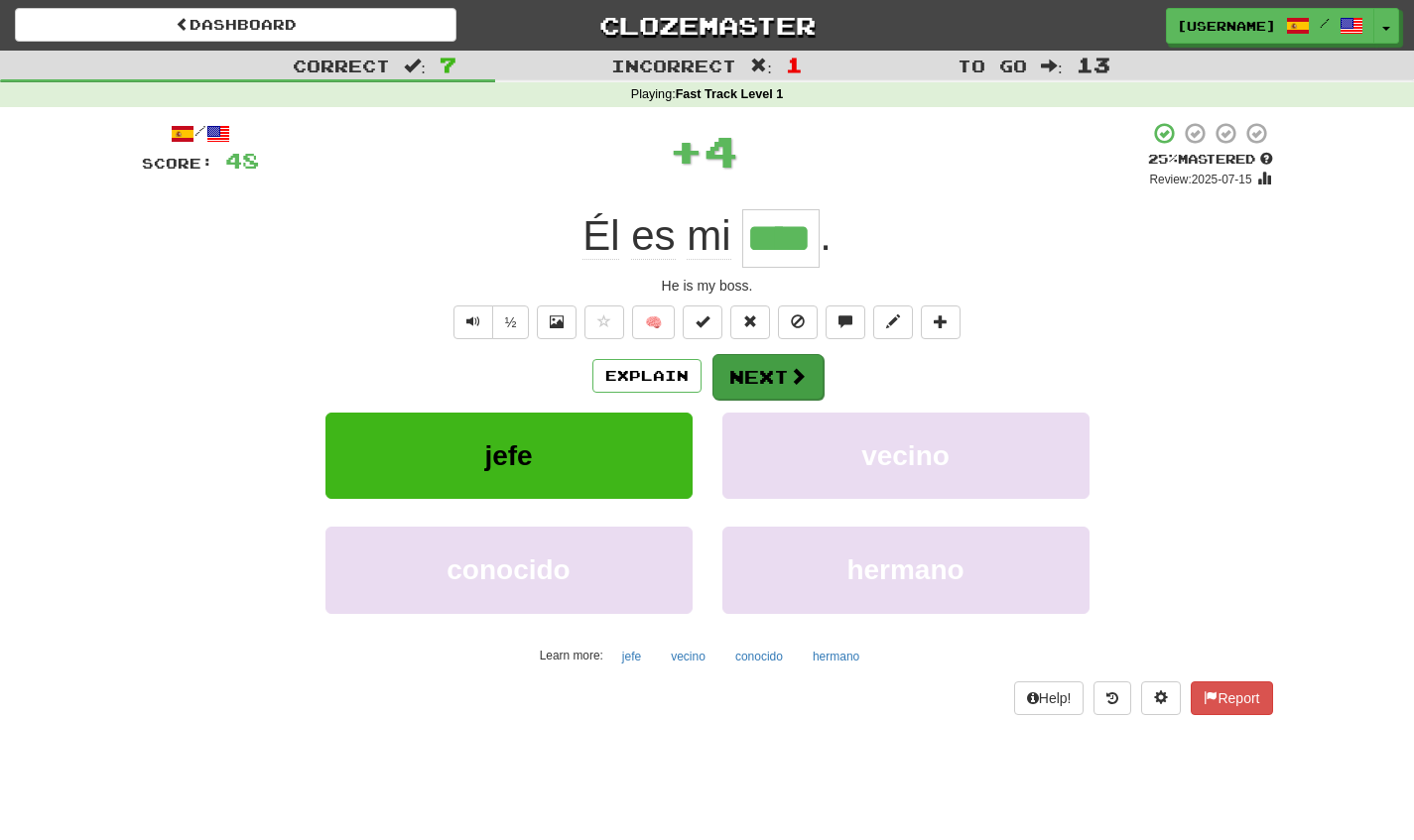click on "Next" at bounding box center (768, 377) 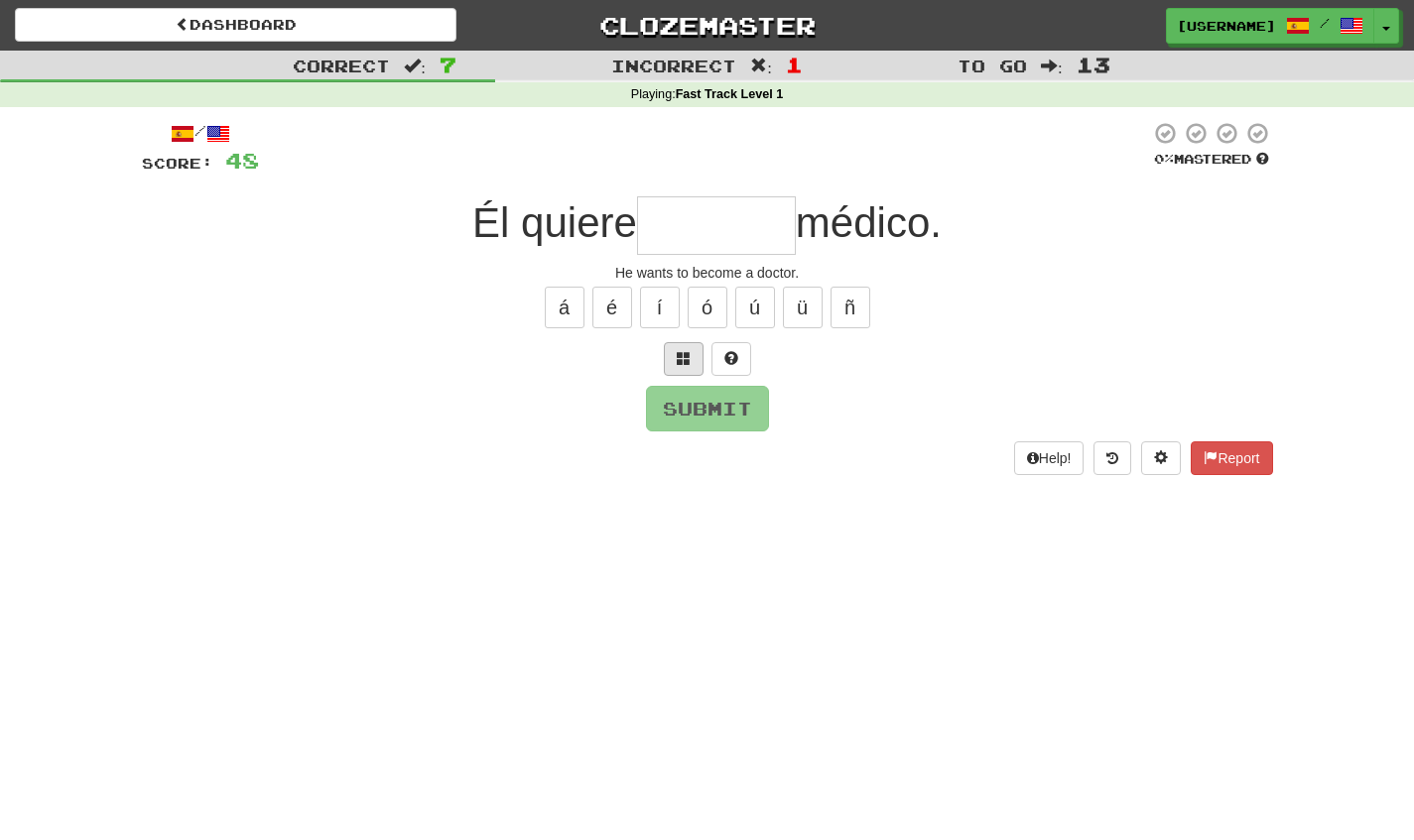 click at bounding box center [684, 358] 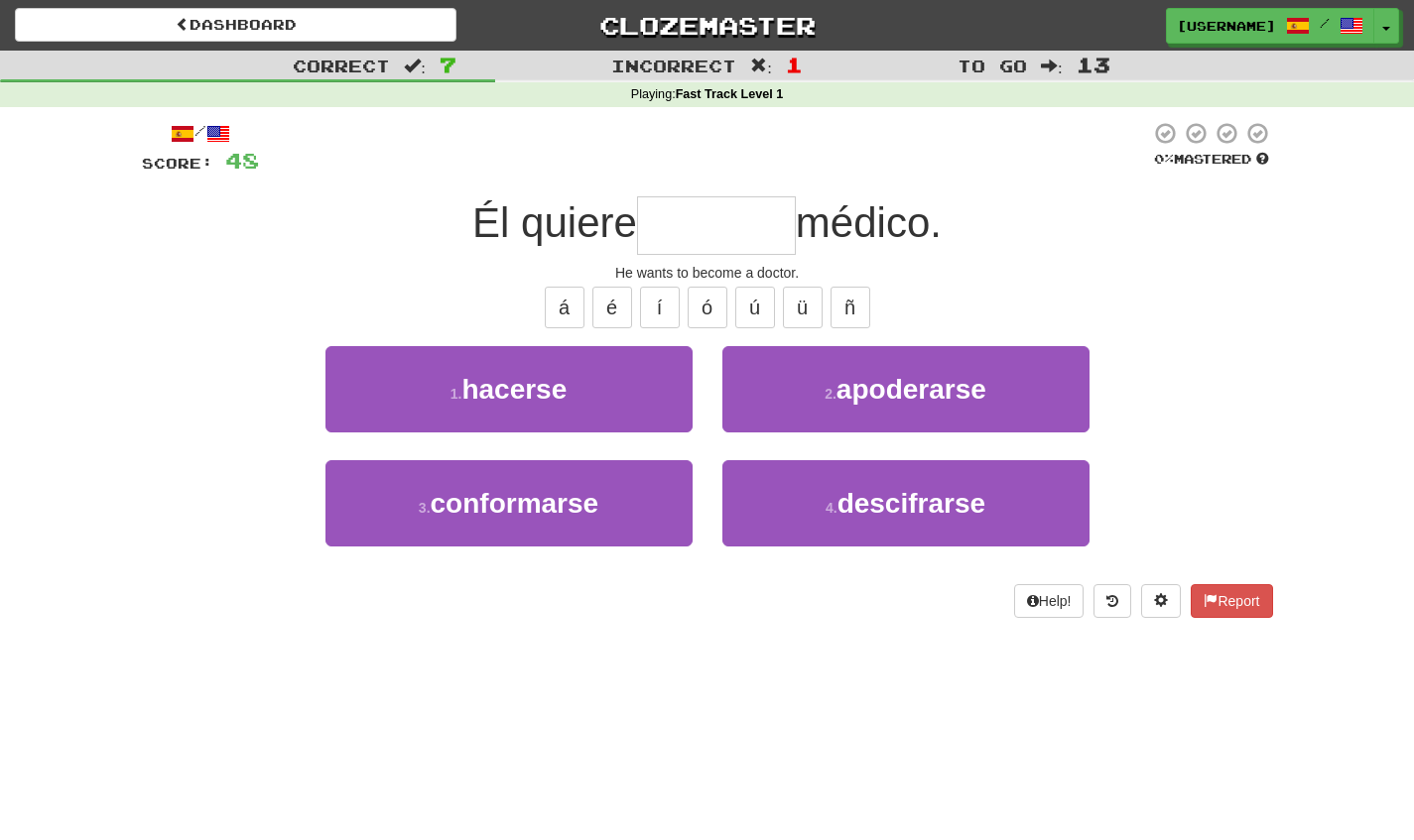 type on "*" 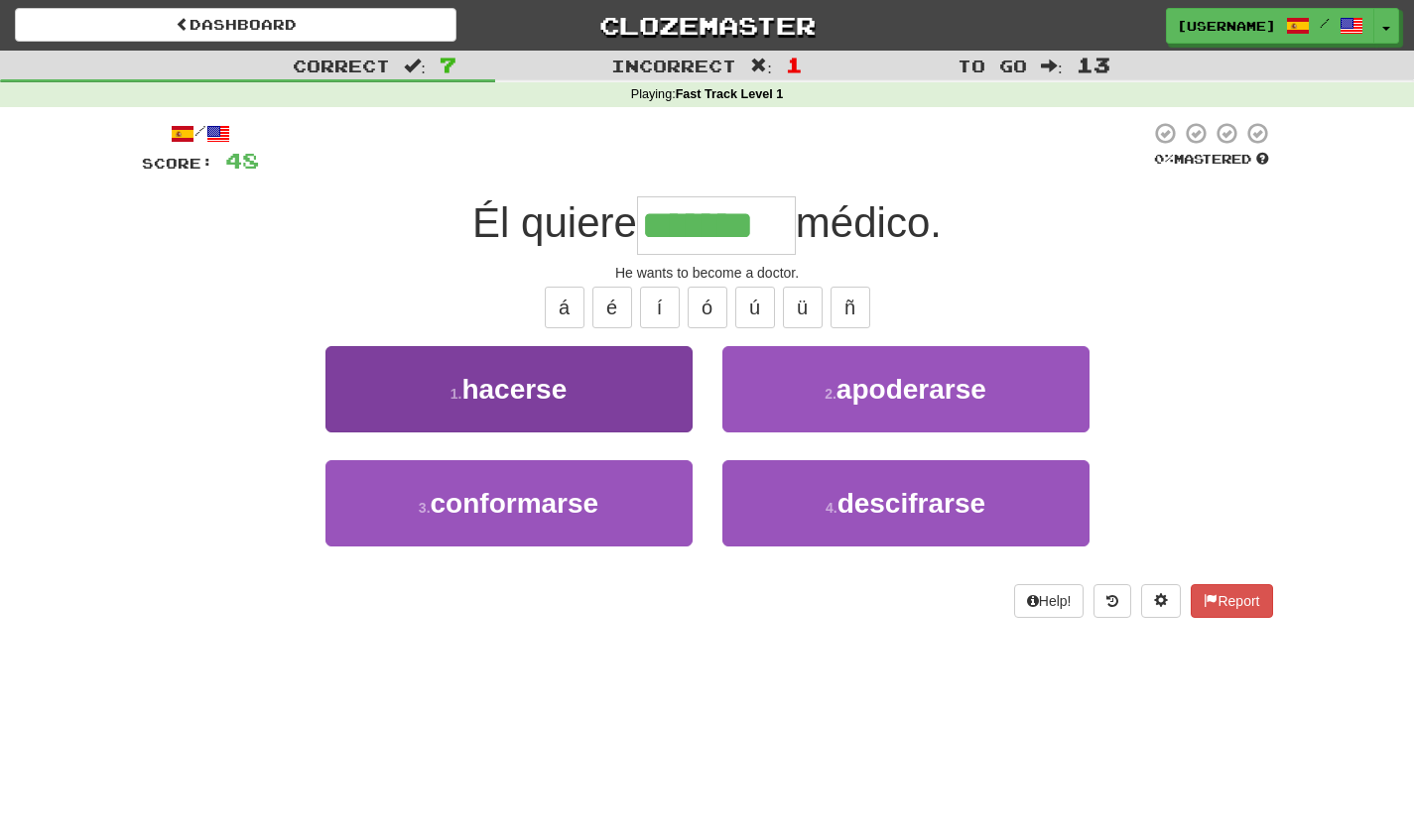 type on "*******" 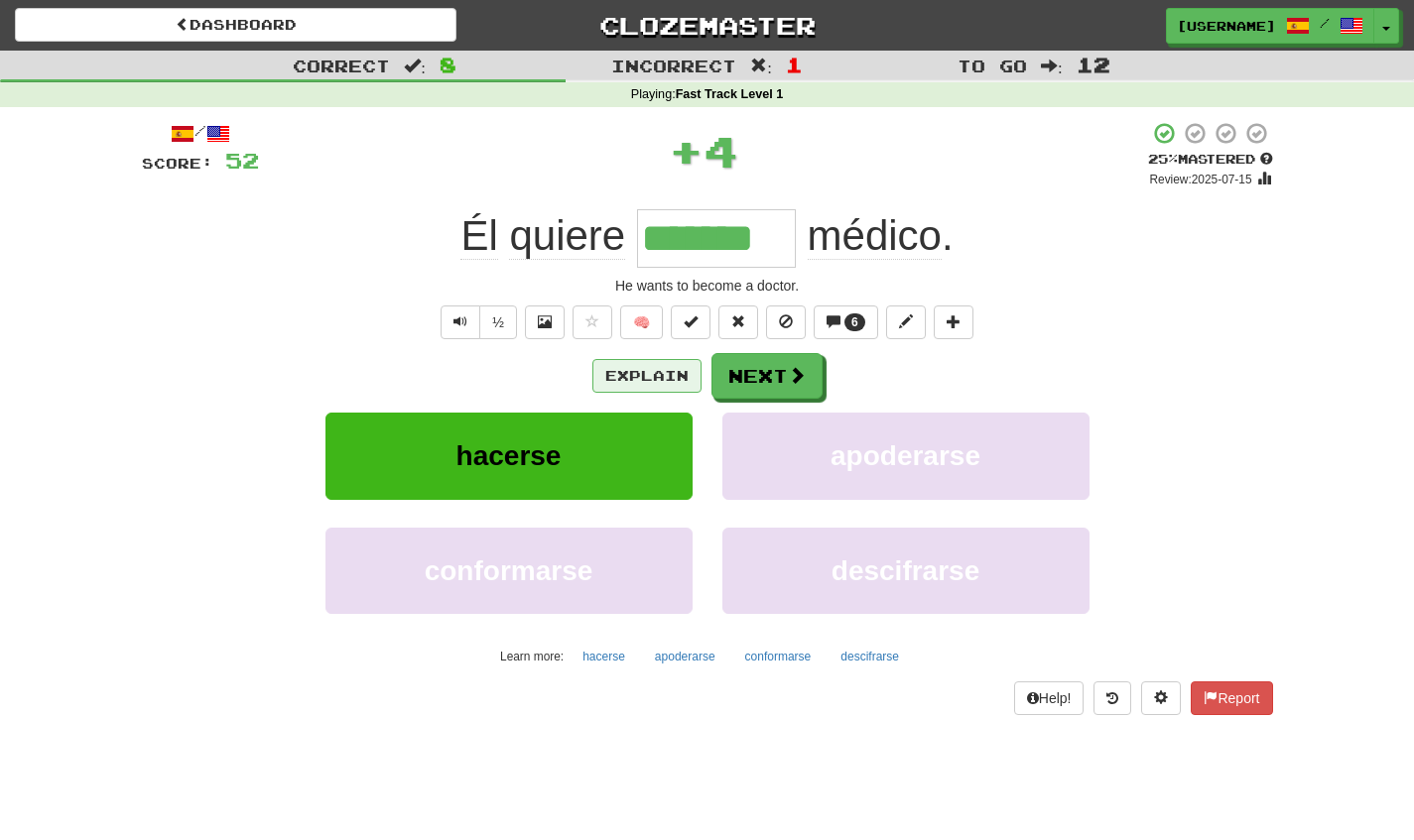 click on "Explain" at bounding box center [647, 376] 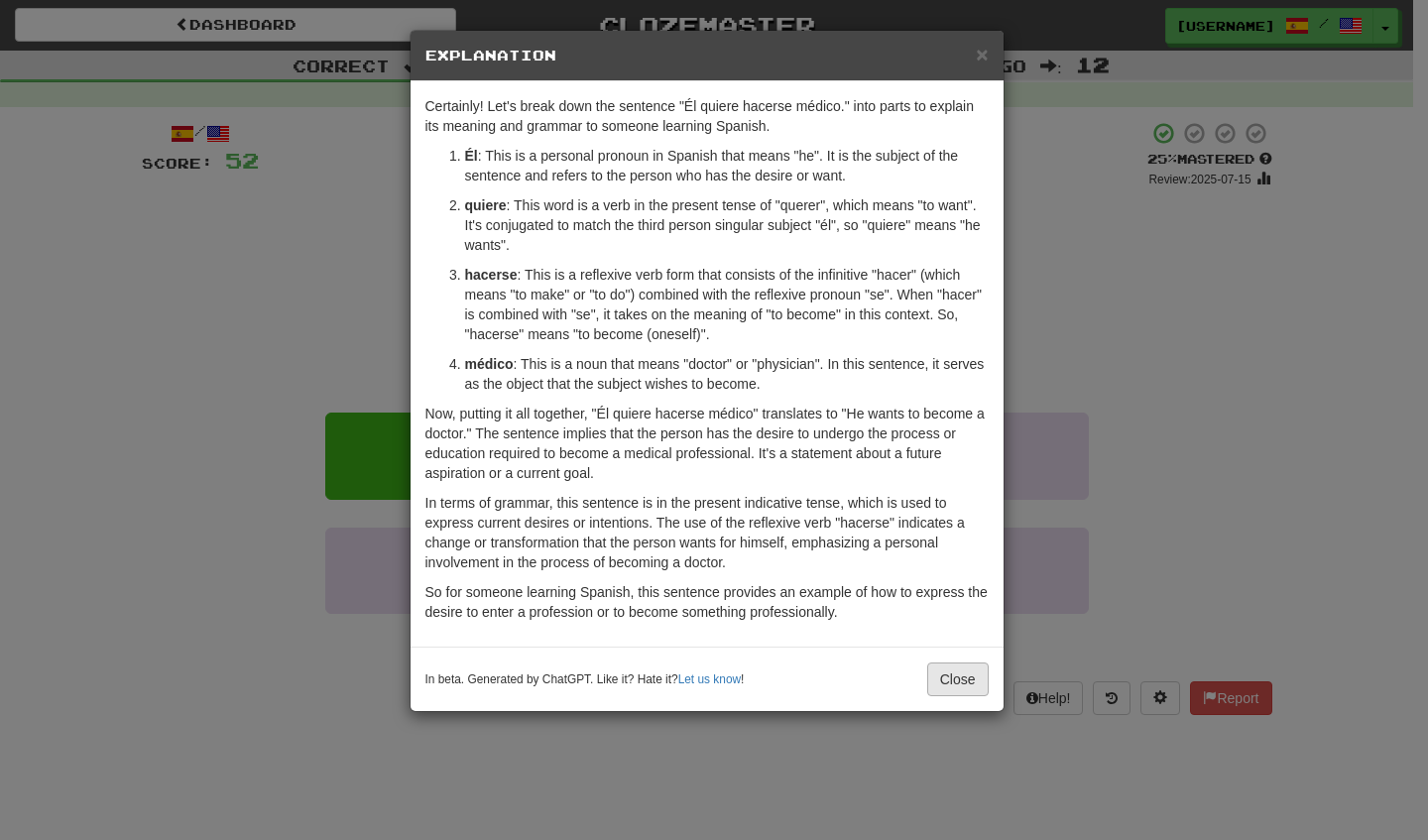 click on "Close" at bounding box center [958, 679] 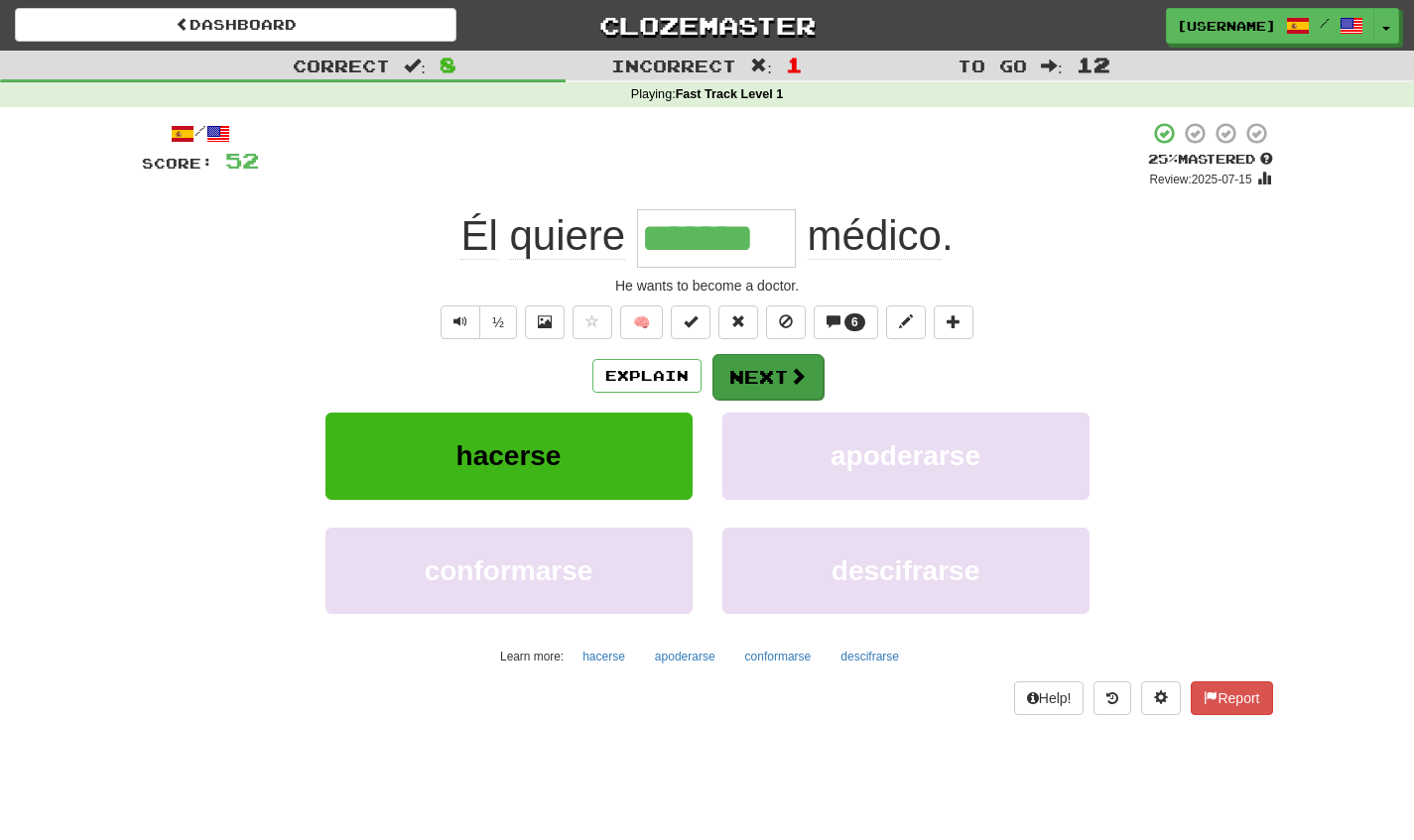 click on "Next" at bounding box center (768, 377) 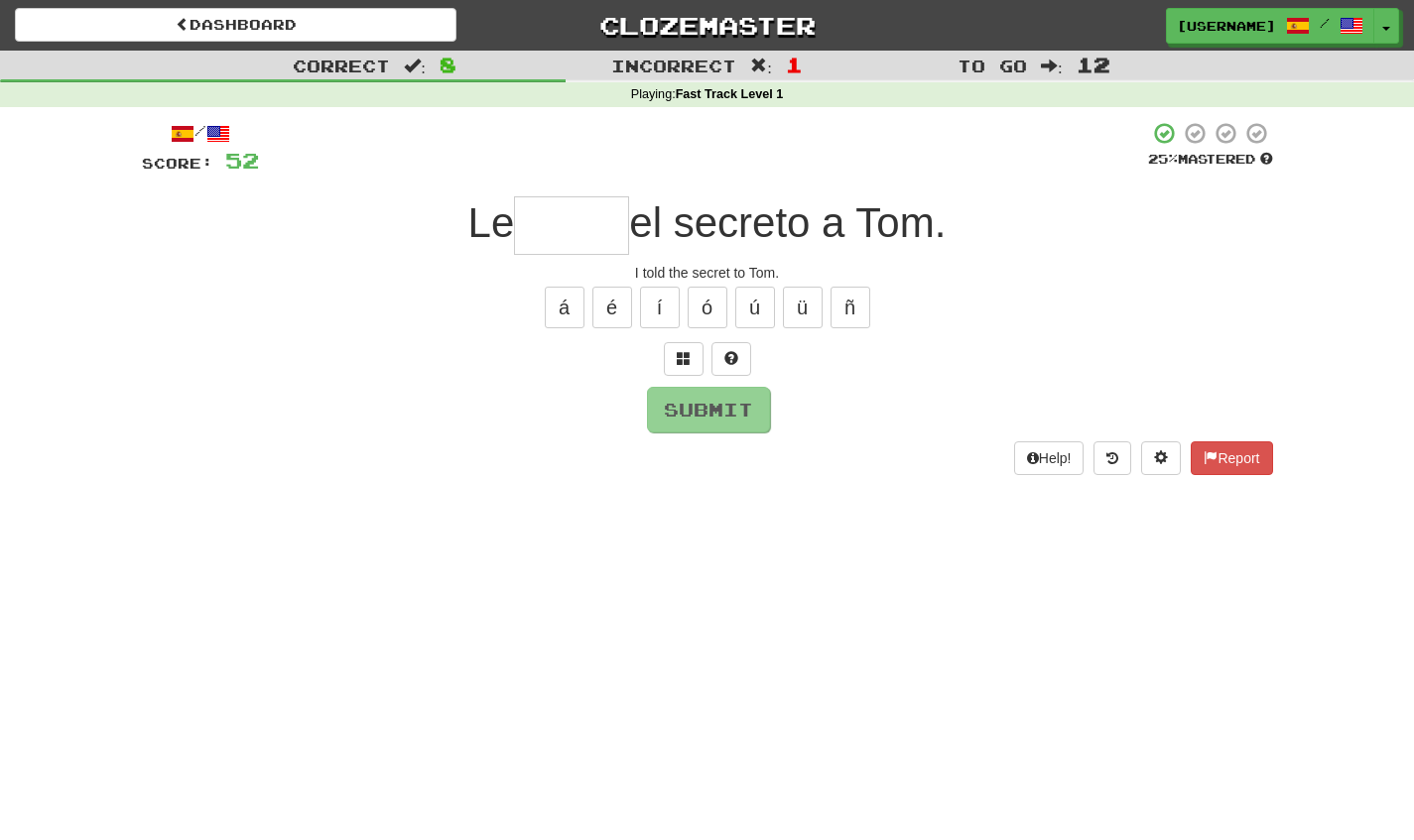 type on "*" 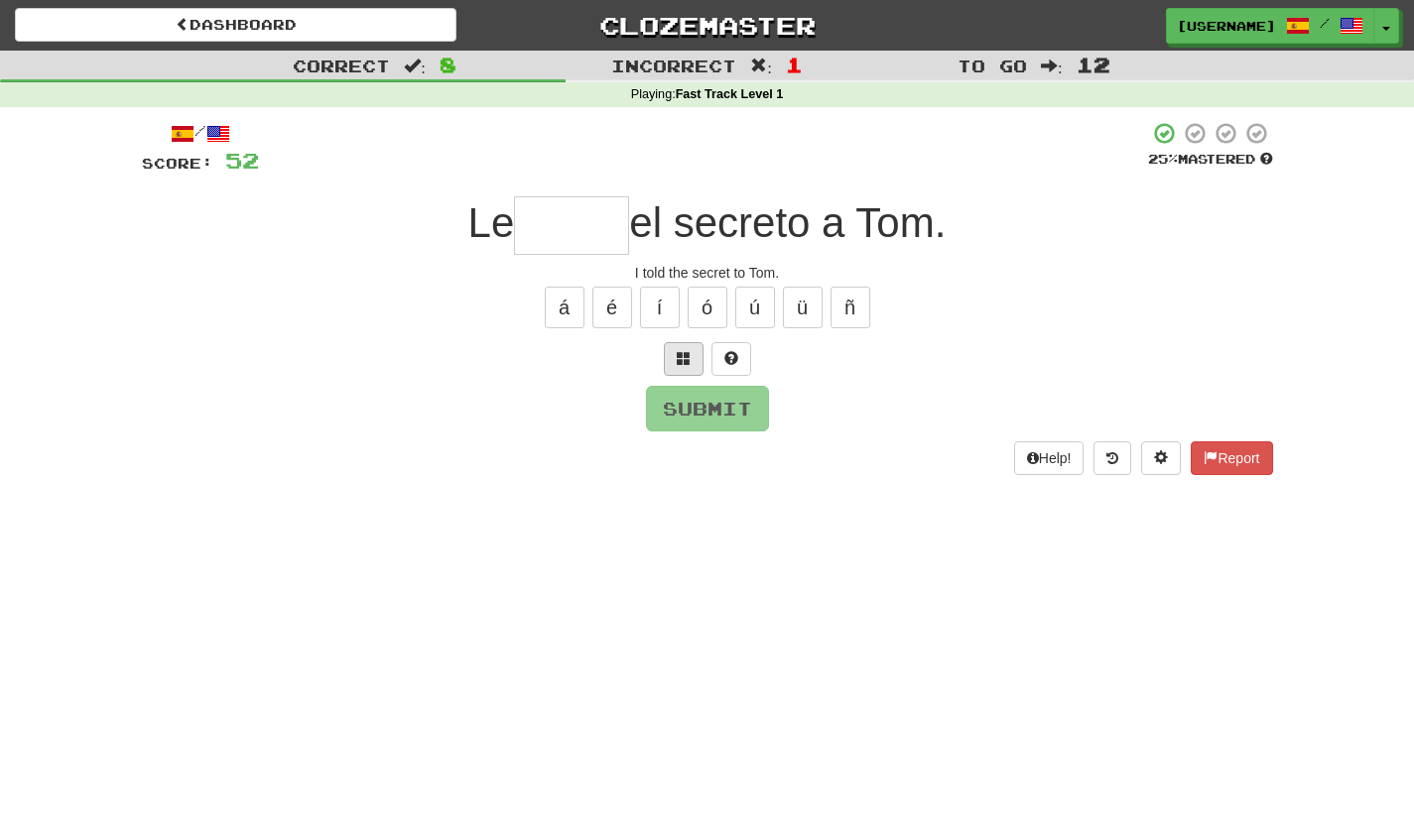 click at bounding box center [684, 358] 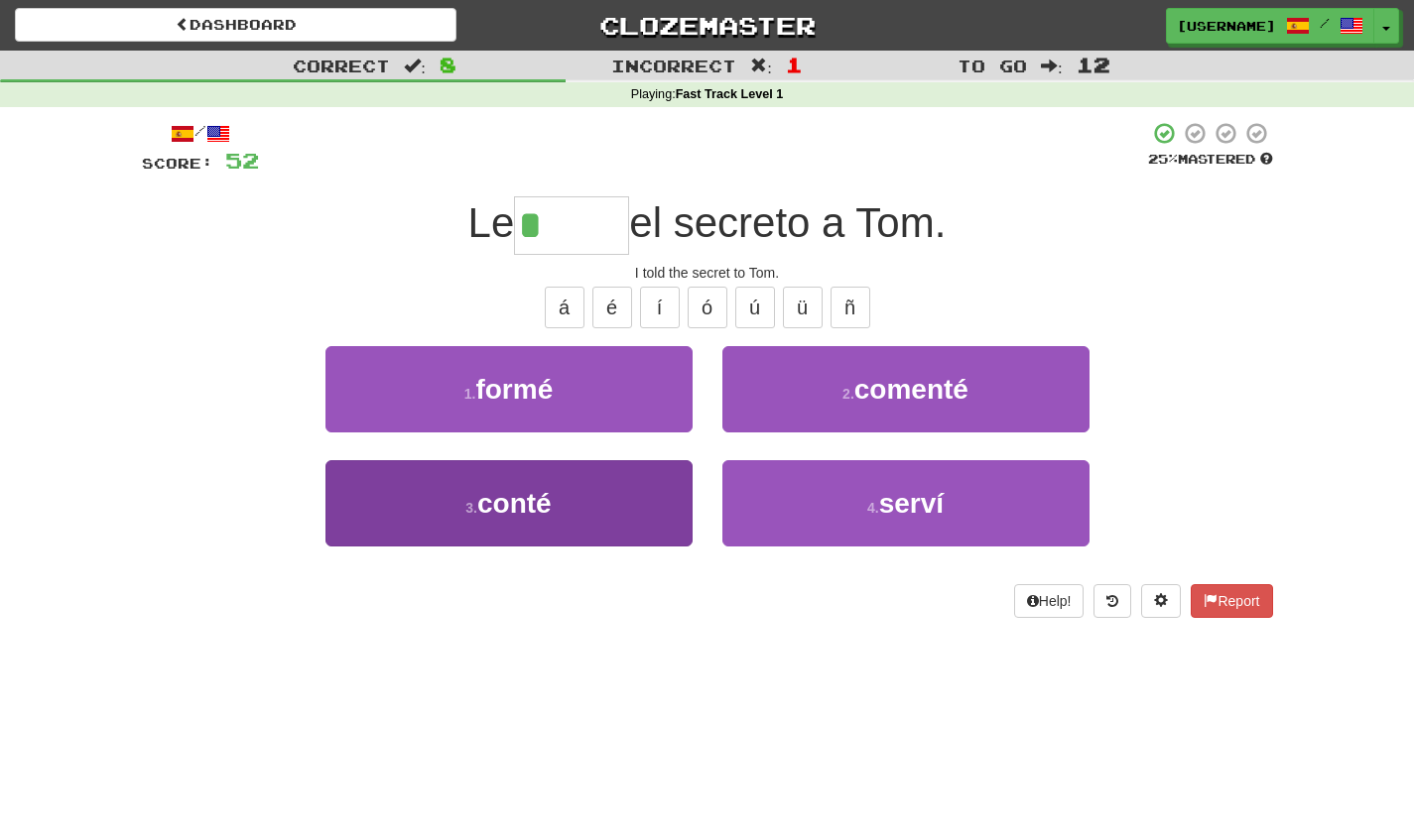 click on "3 .  conté" at bounding box center [509, 503] 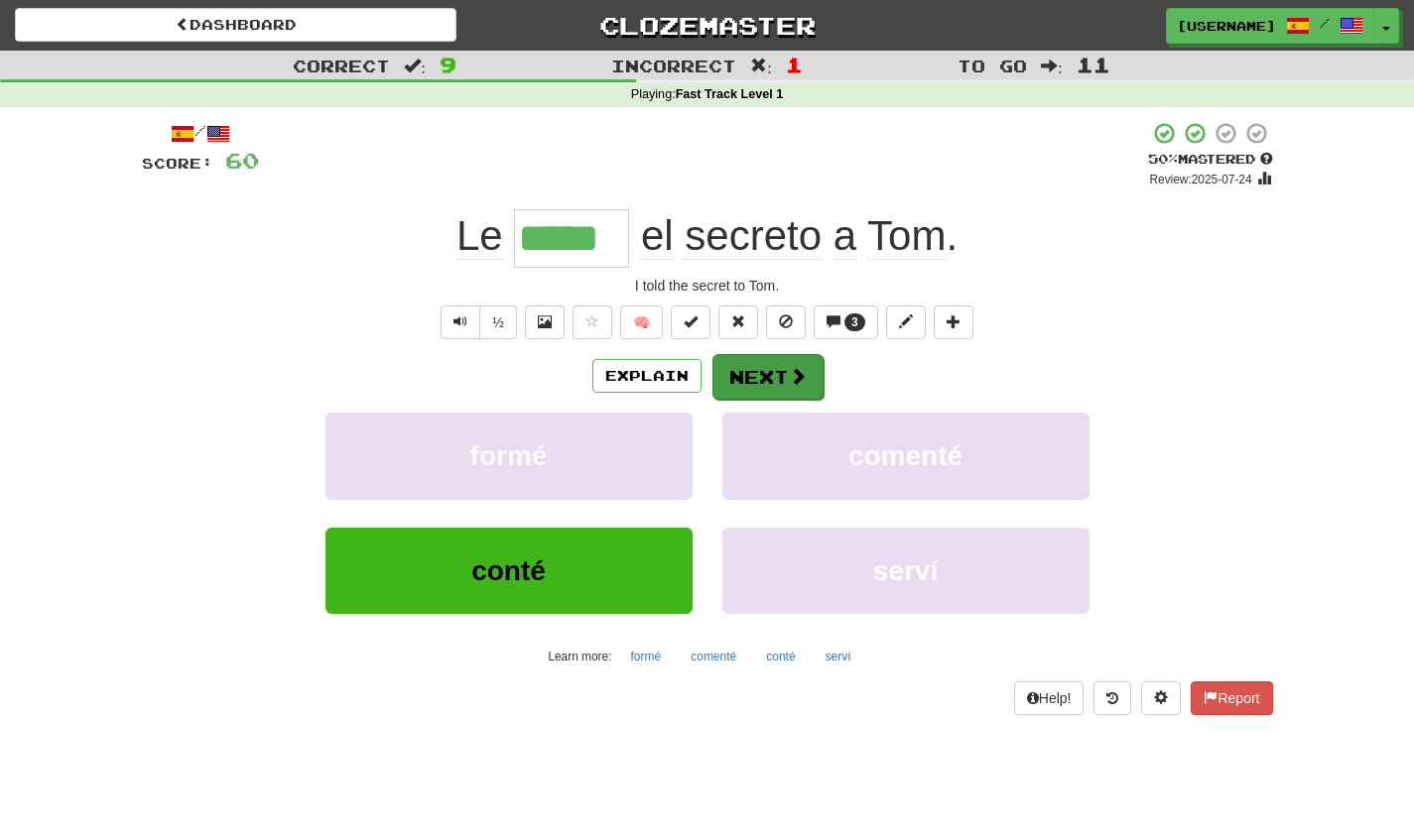 click on "Next" at bounding box center (768, 377) 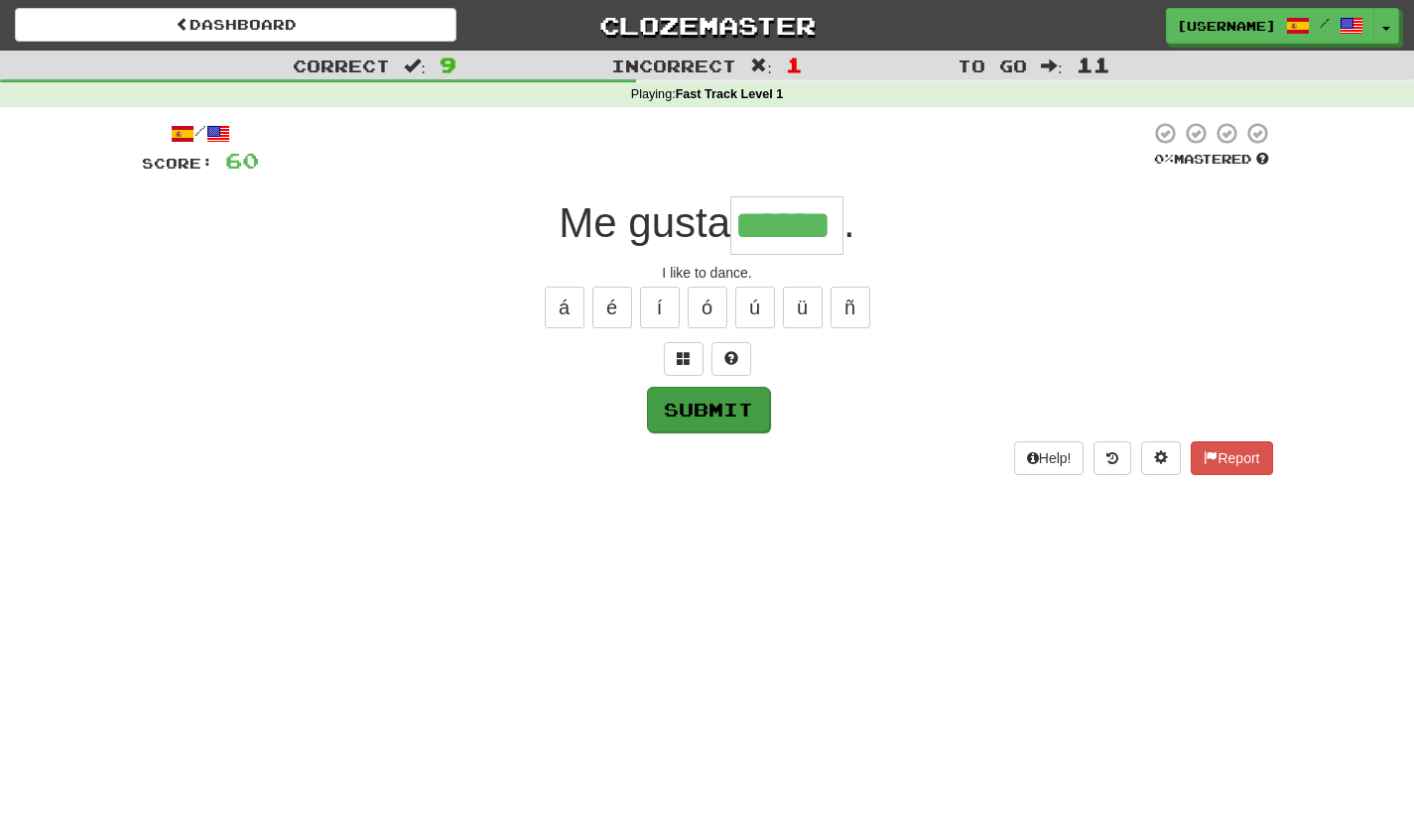 type on "******" 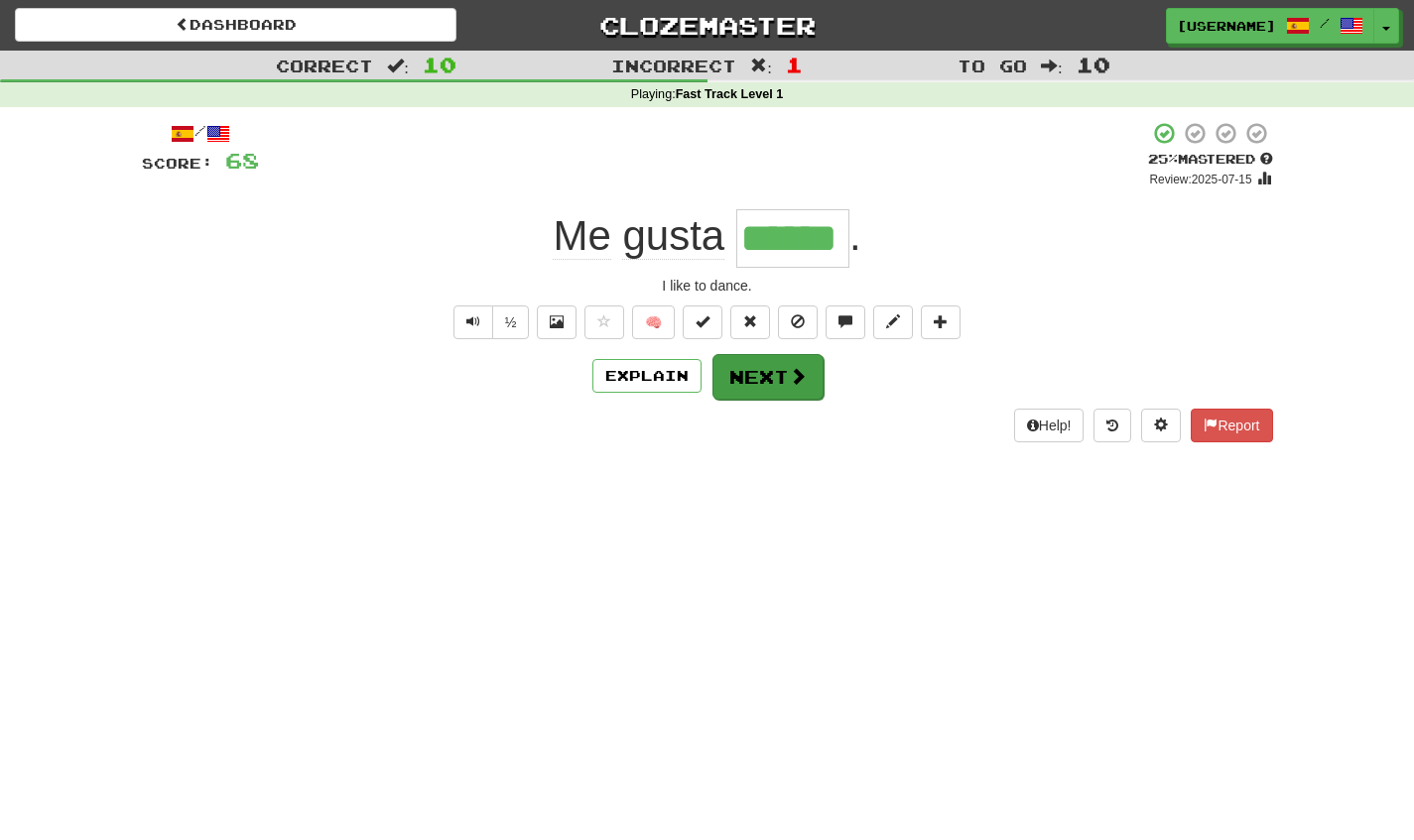 click on "Next" at bounding box center [768, 377] 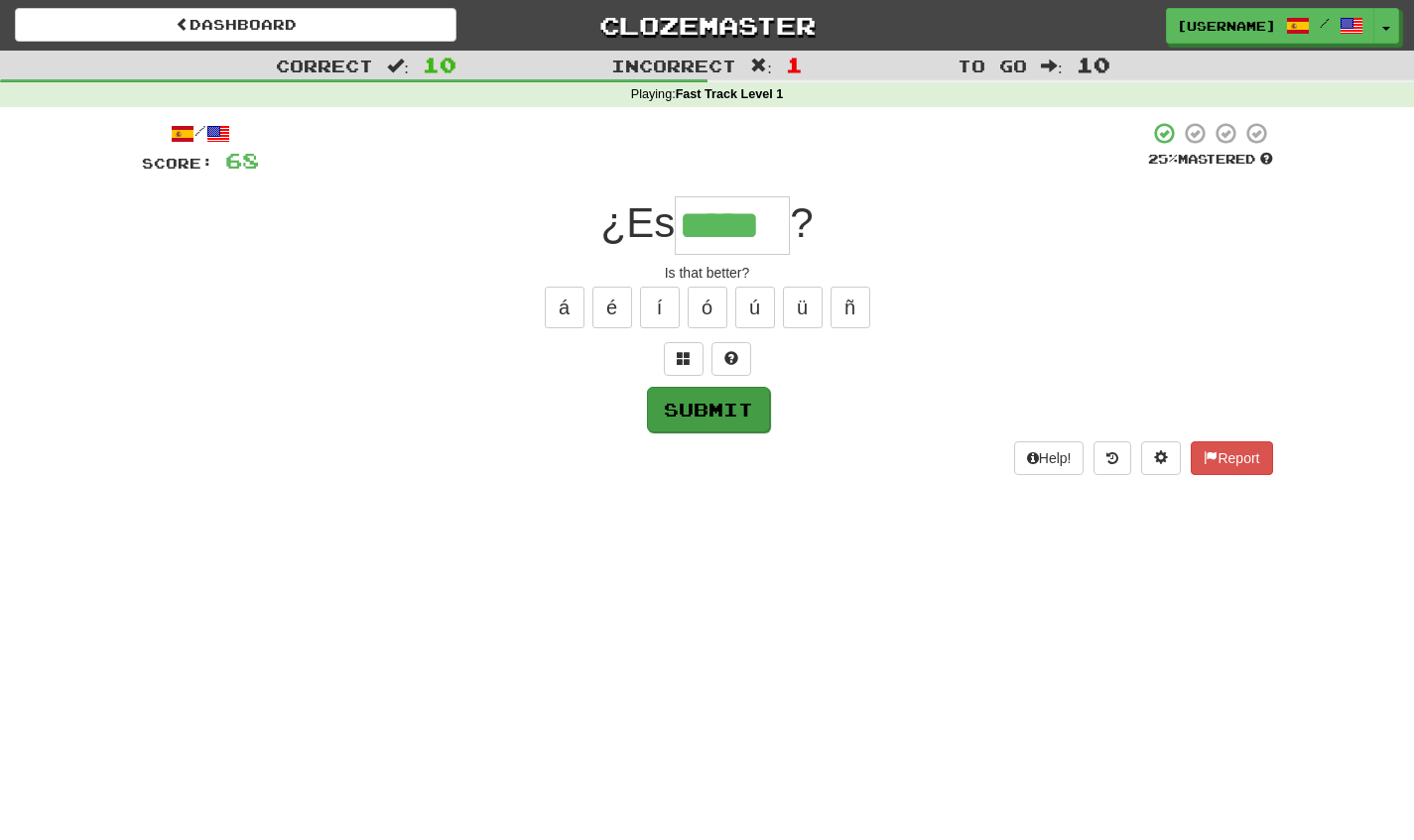 type on "*****" 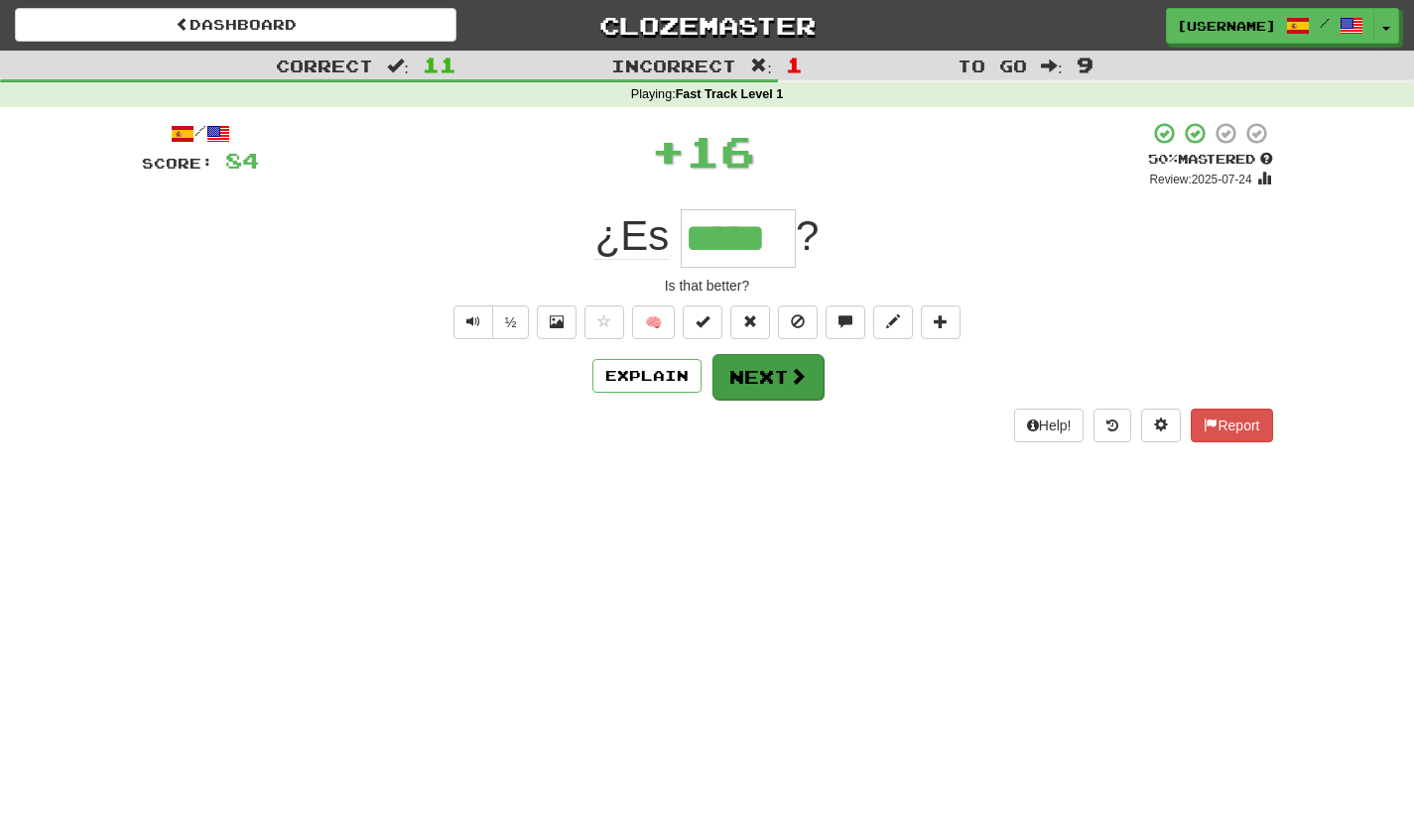 click on "Next" at bounding box center [768, 377] 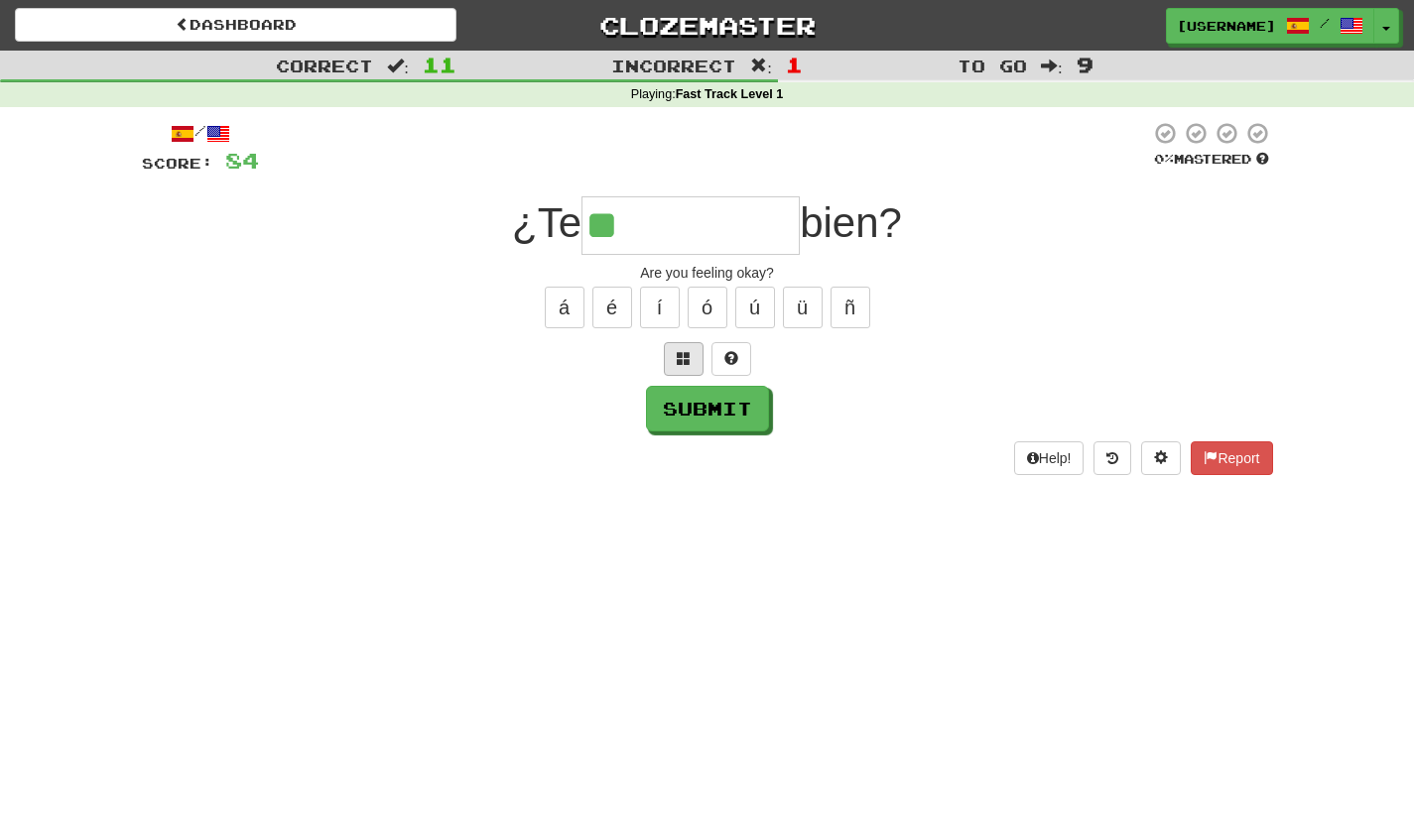 click at bounding box center [684, 358] 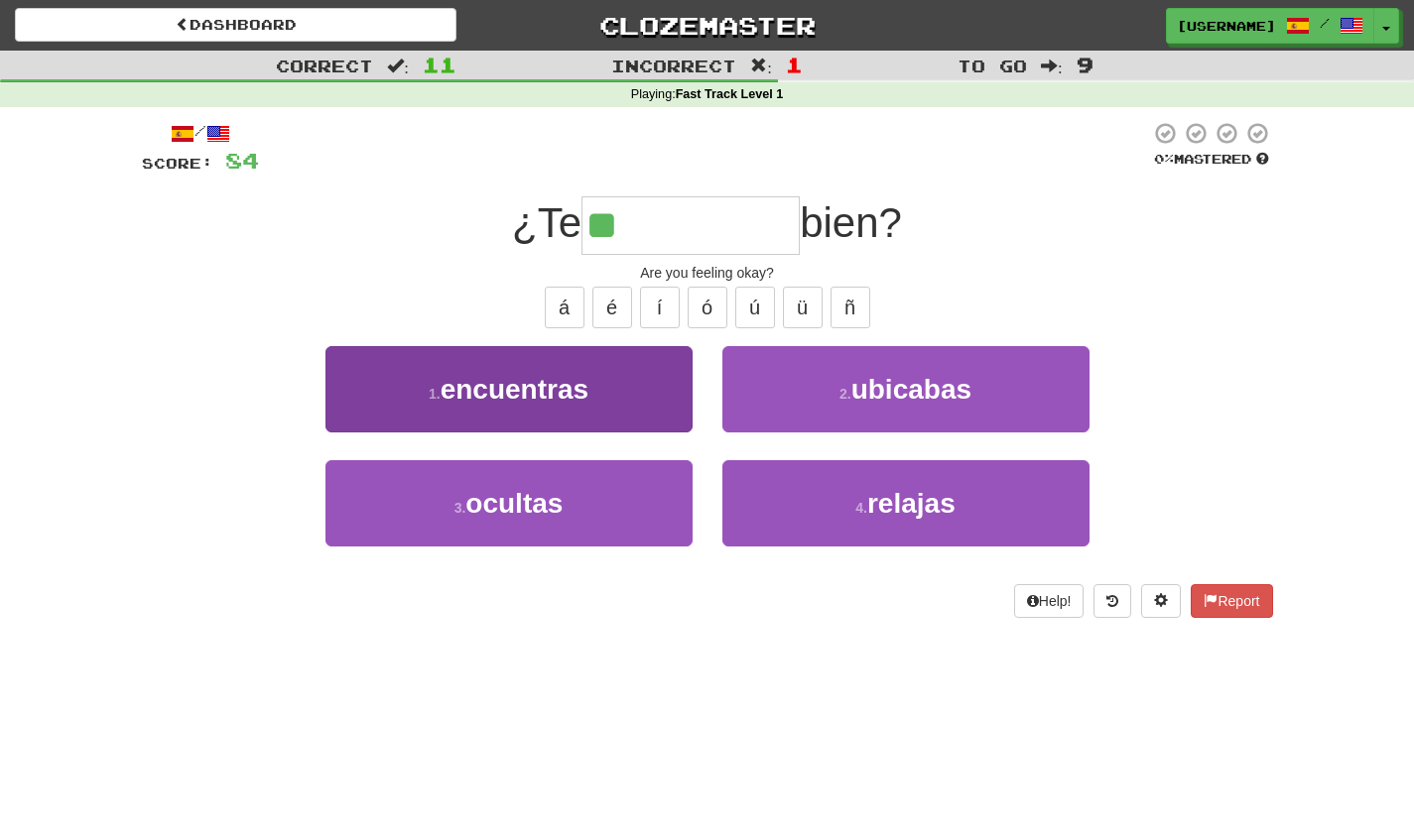 type on "*" 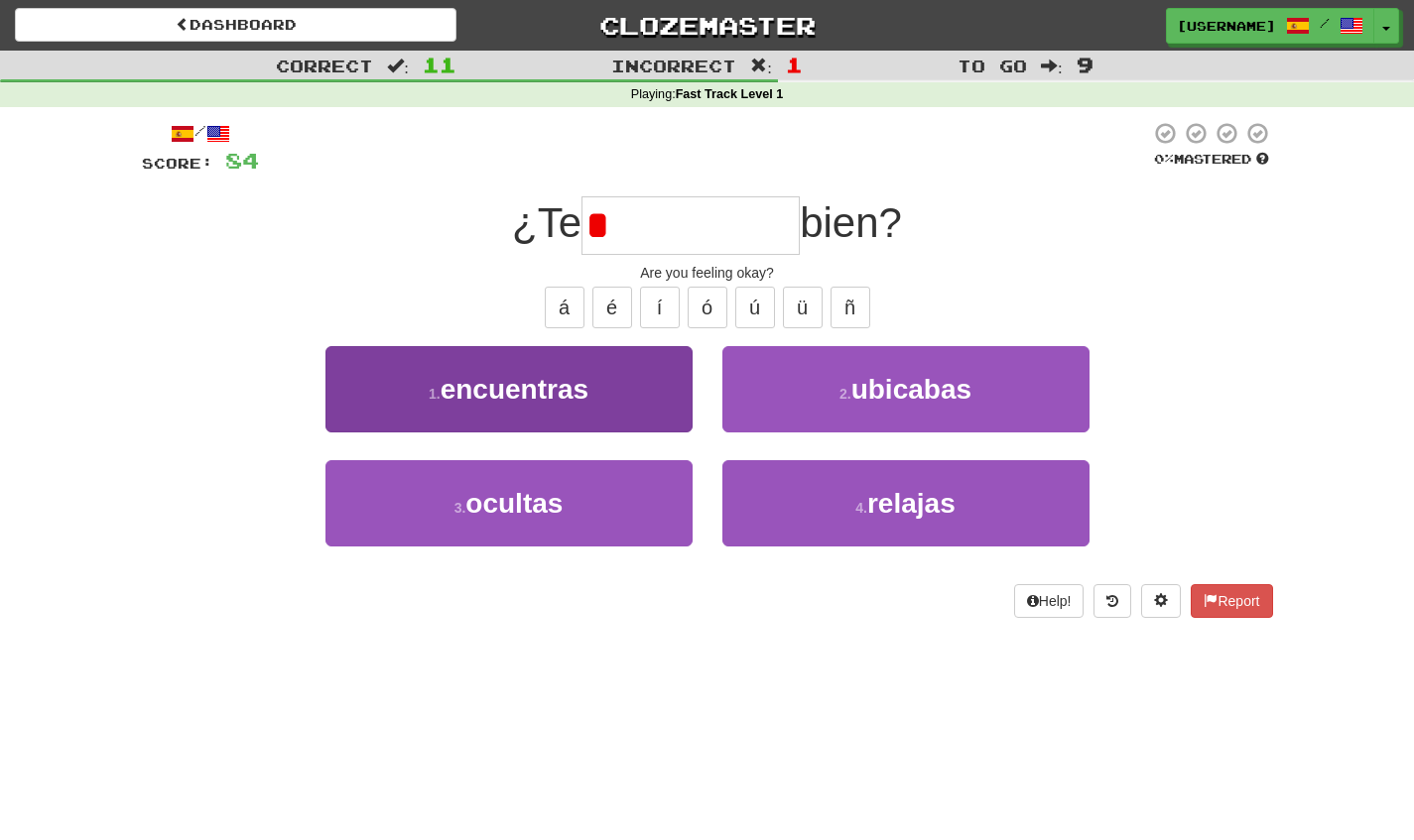 type on "**********" 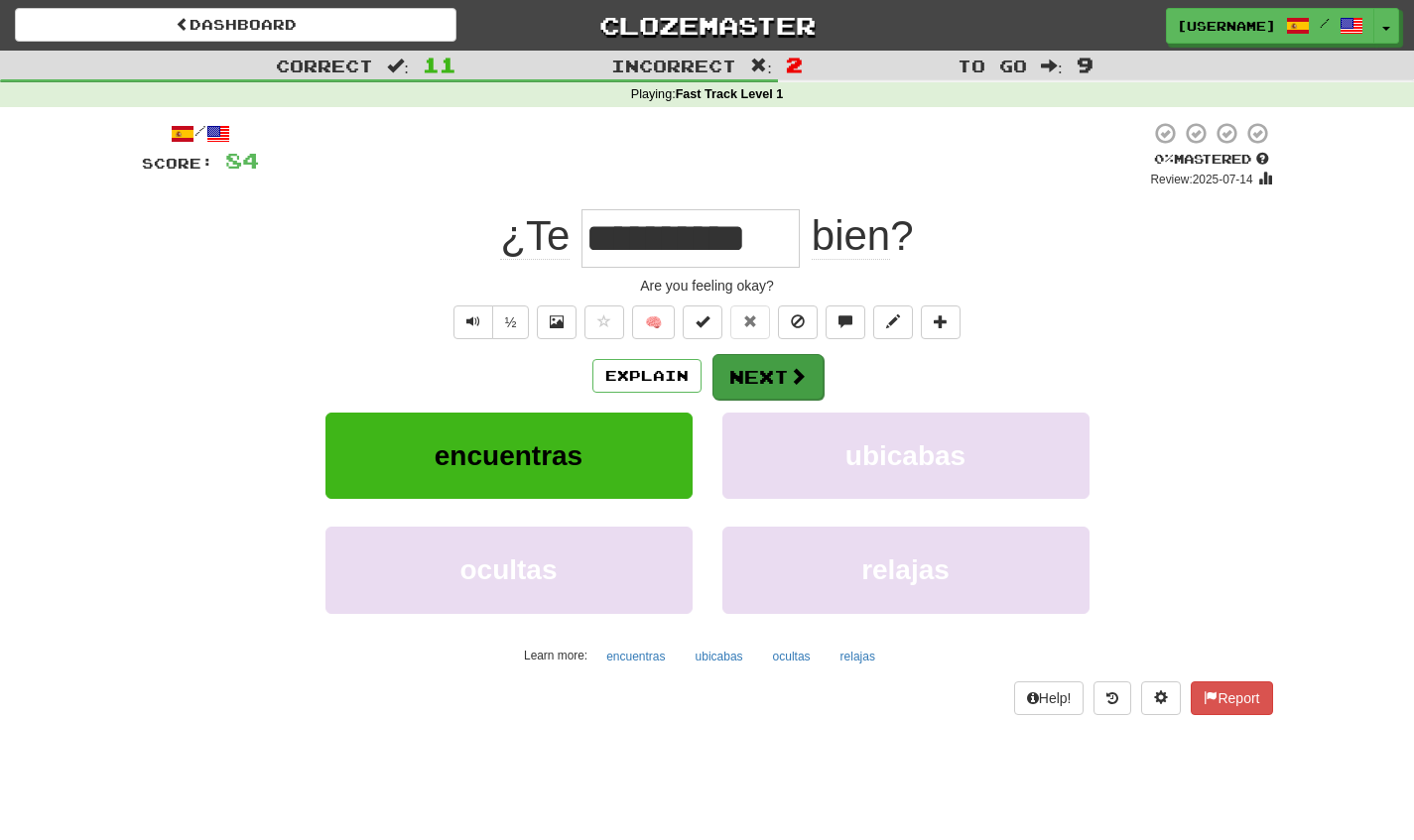 click on "Next" at bounding box center (768, 377) 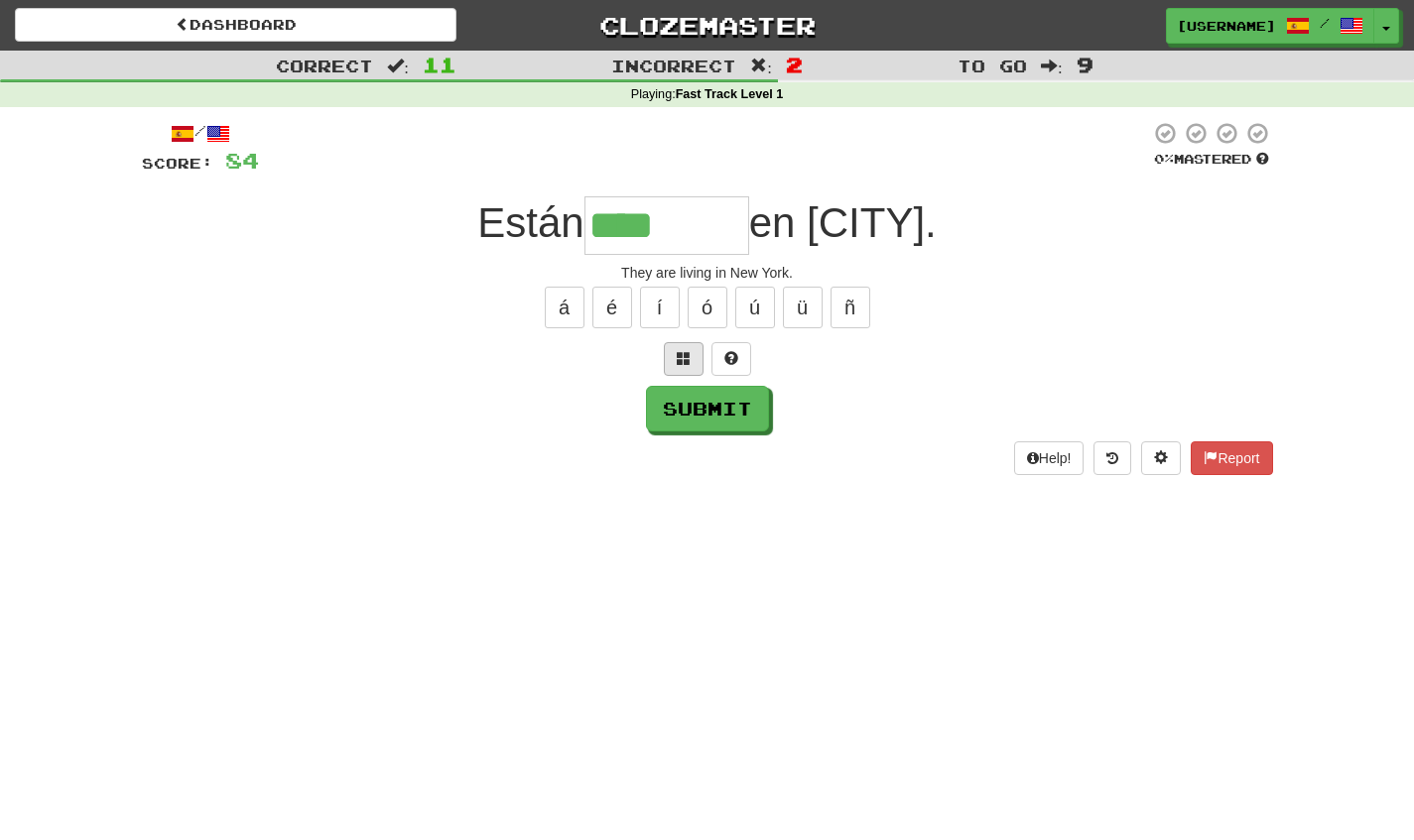 click at bounding box center (684, 359) 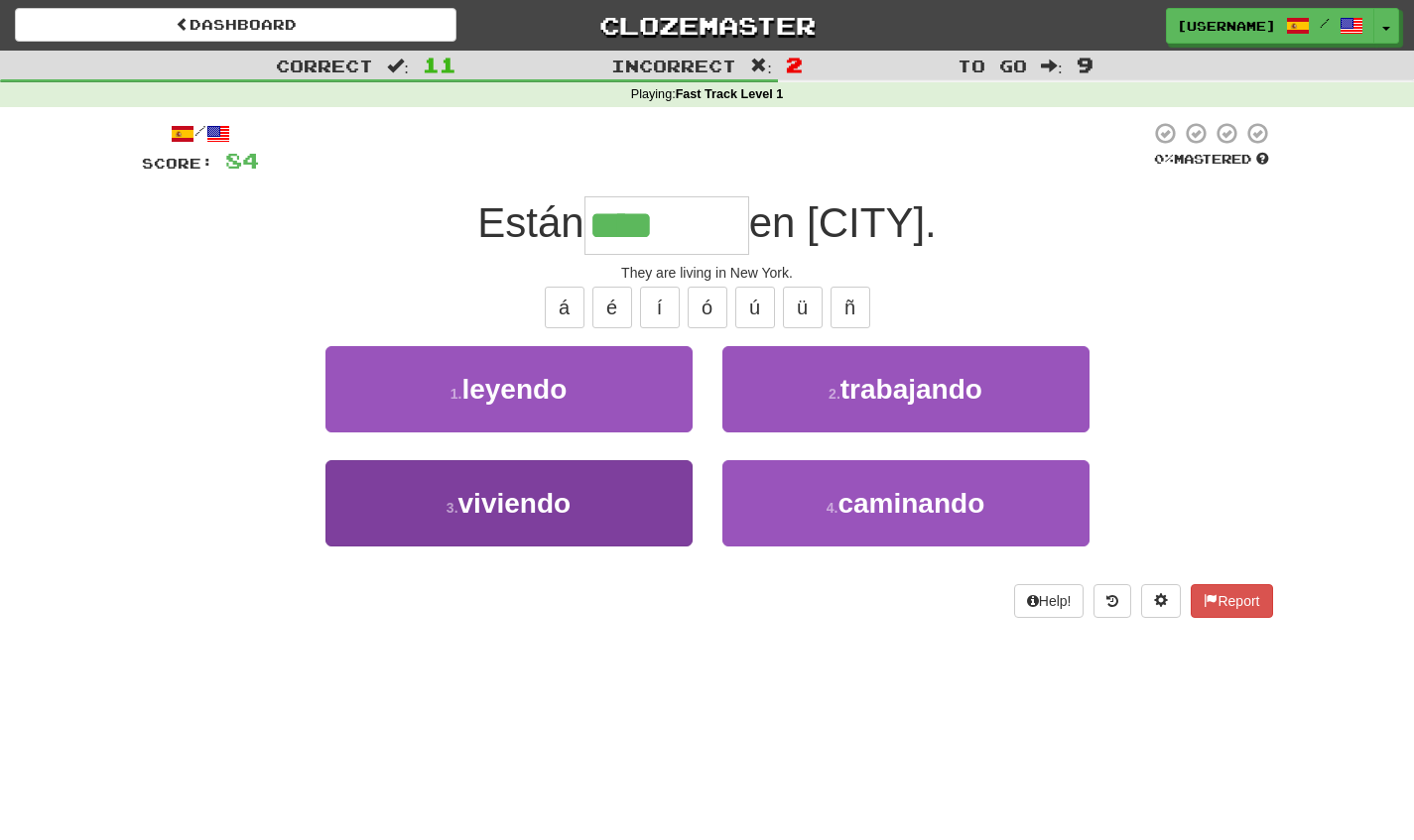 click on "3 .  viviendo" at bounding box center [509, 503] 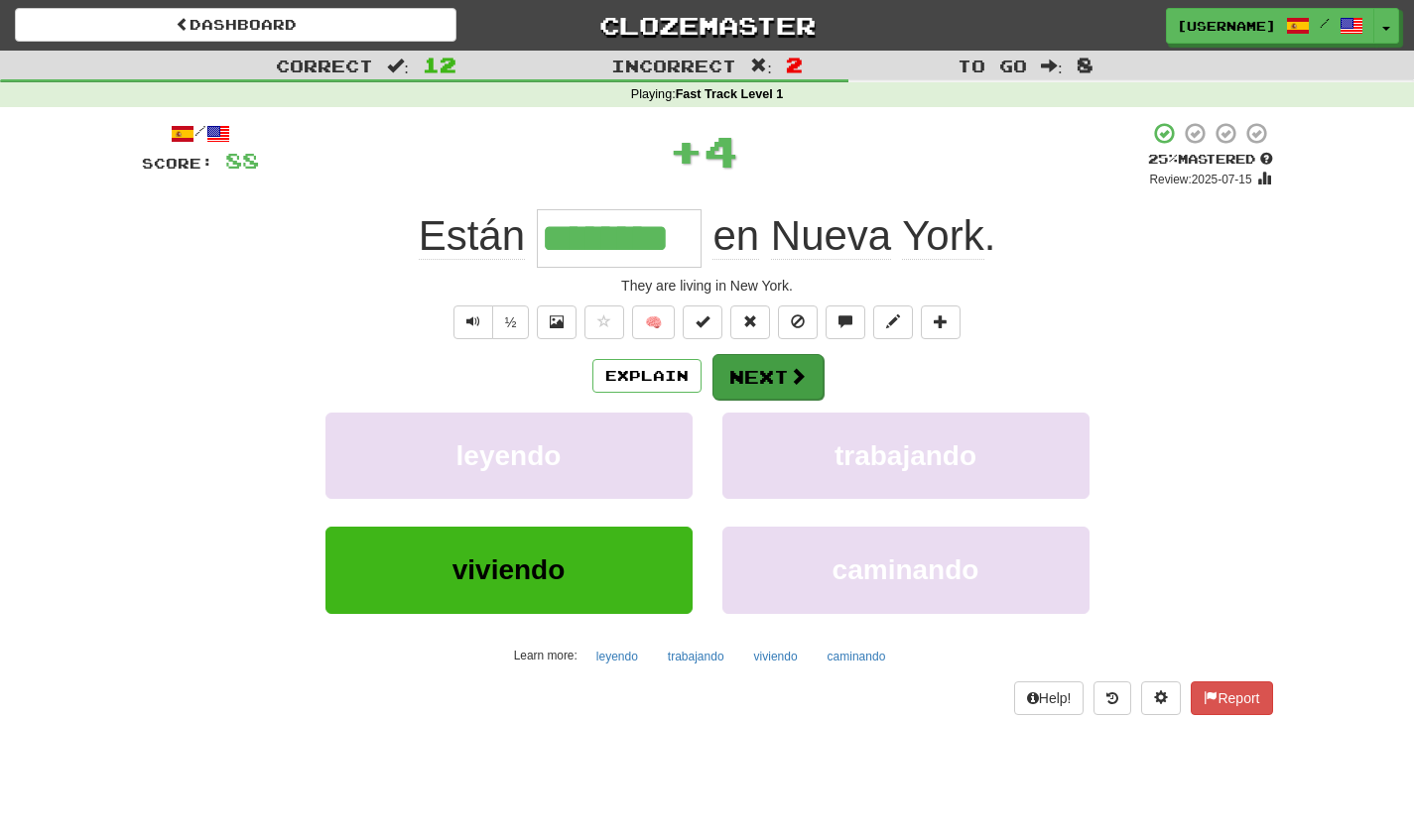 click on "Next" at bounding box center [768, 377] 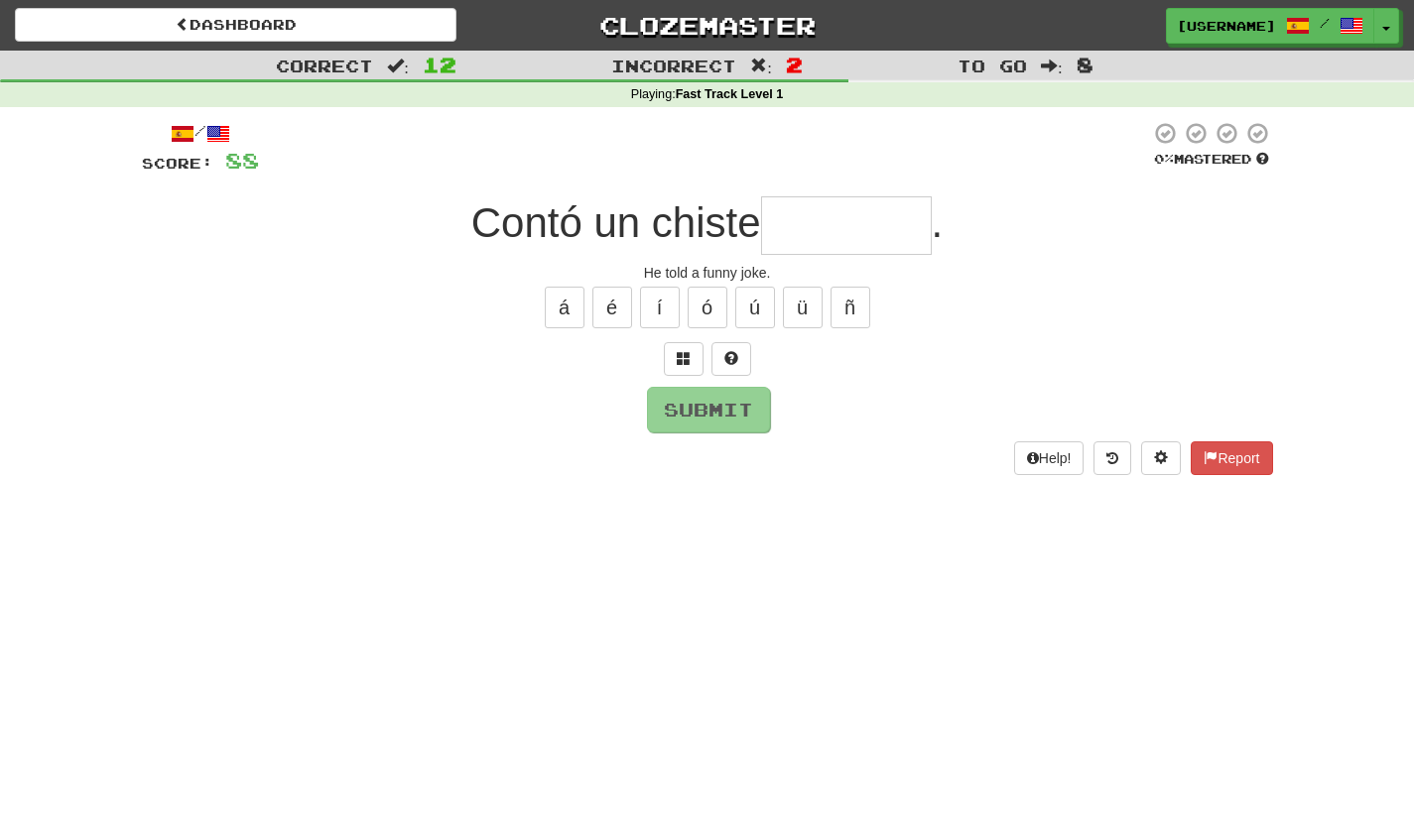 type on "*" 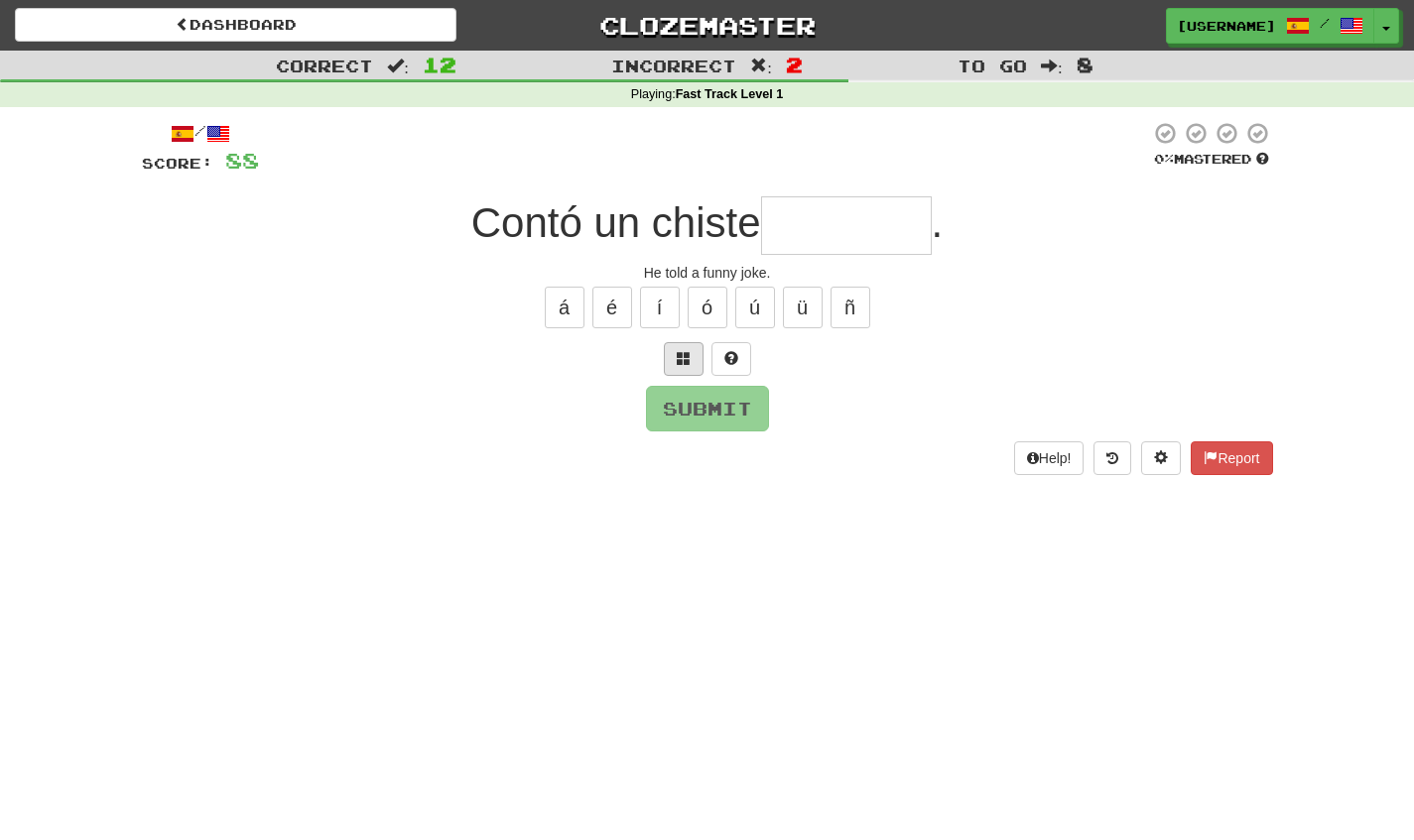 click at bounding box center [684, 358] 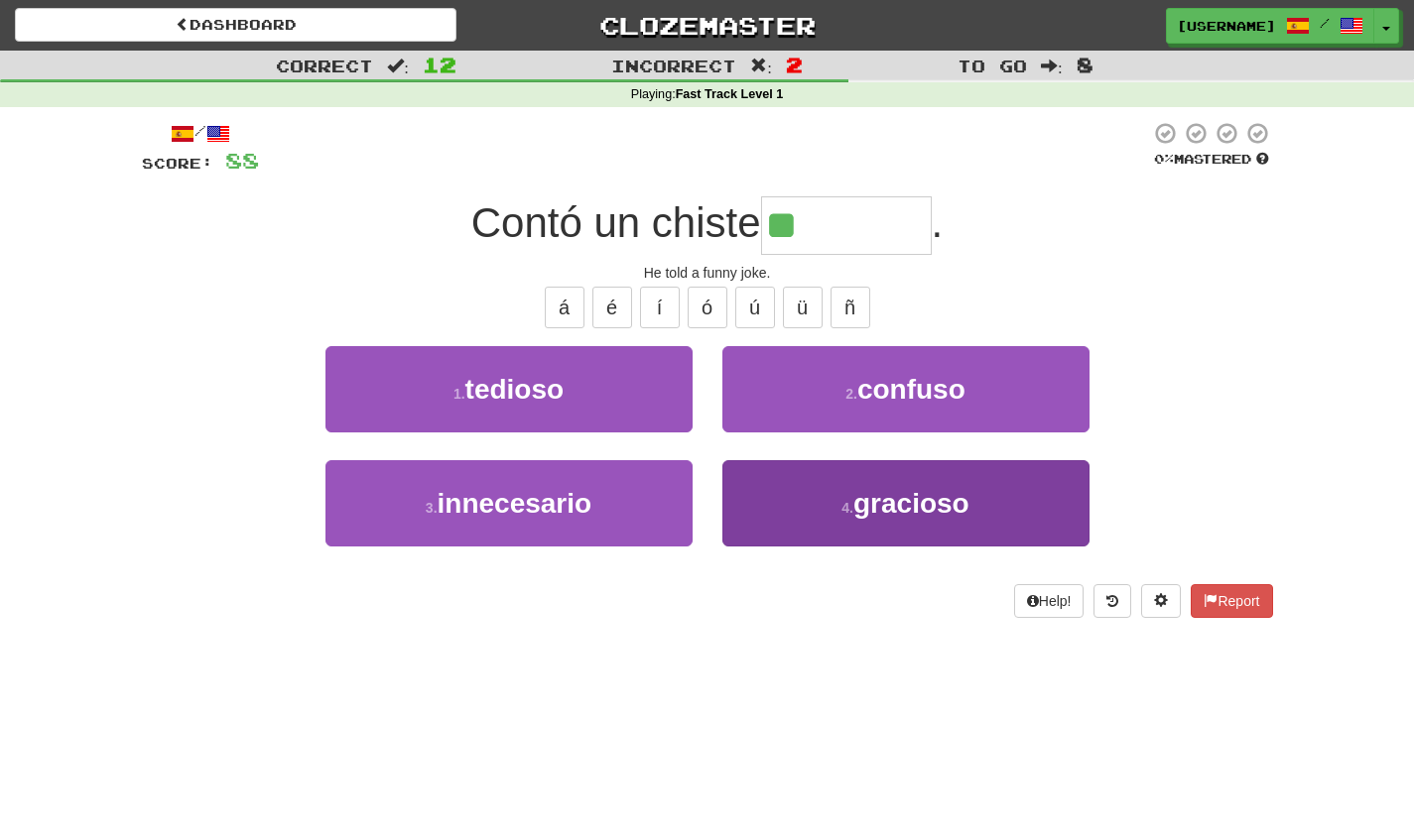 click on "gracioso" at bounding box center [911, 503] 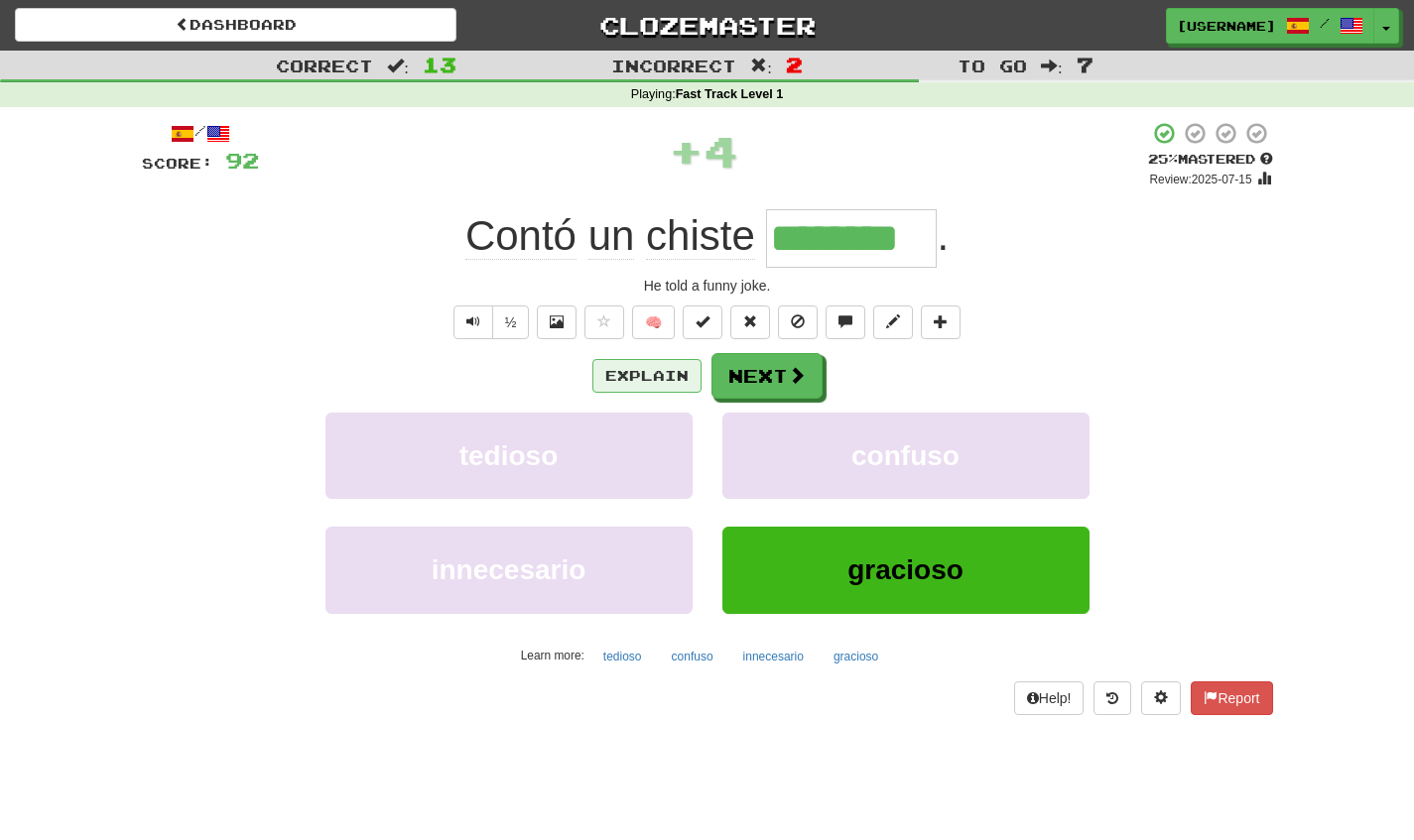 click on "Explain" at bounding box center [647, 376] 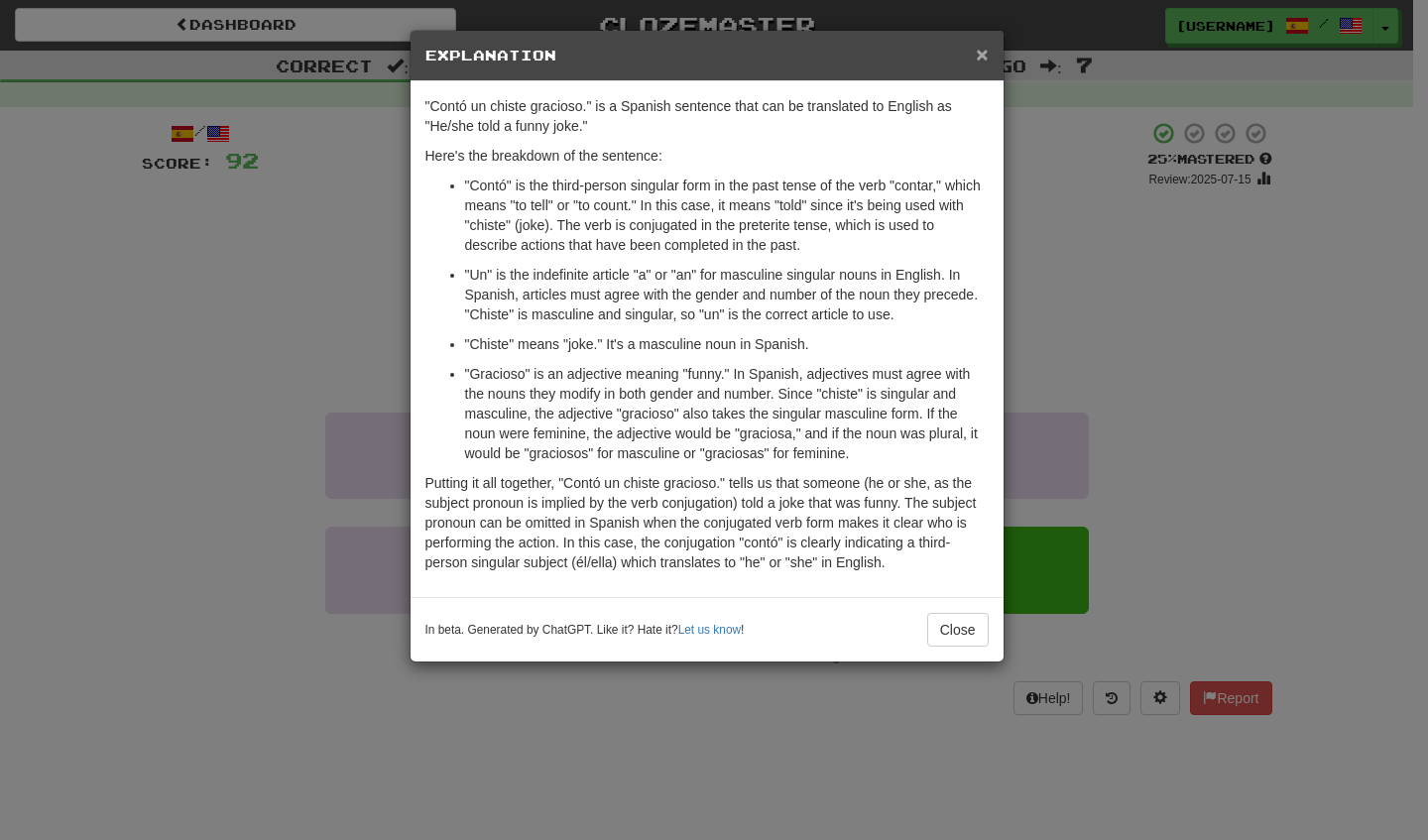 click on "×" at bounding box center [982, 54] 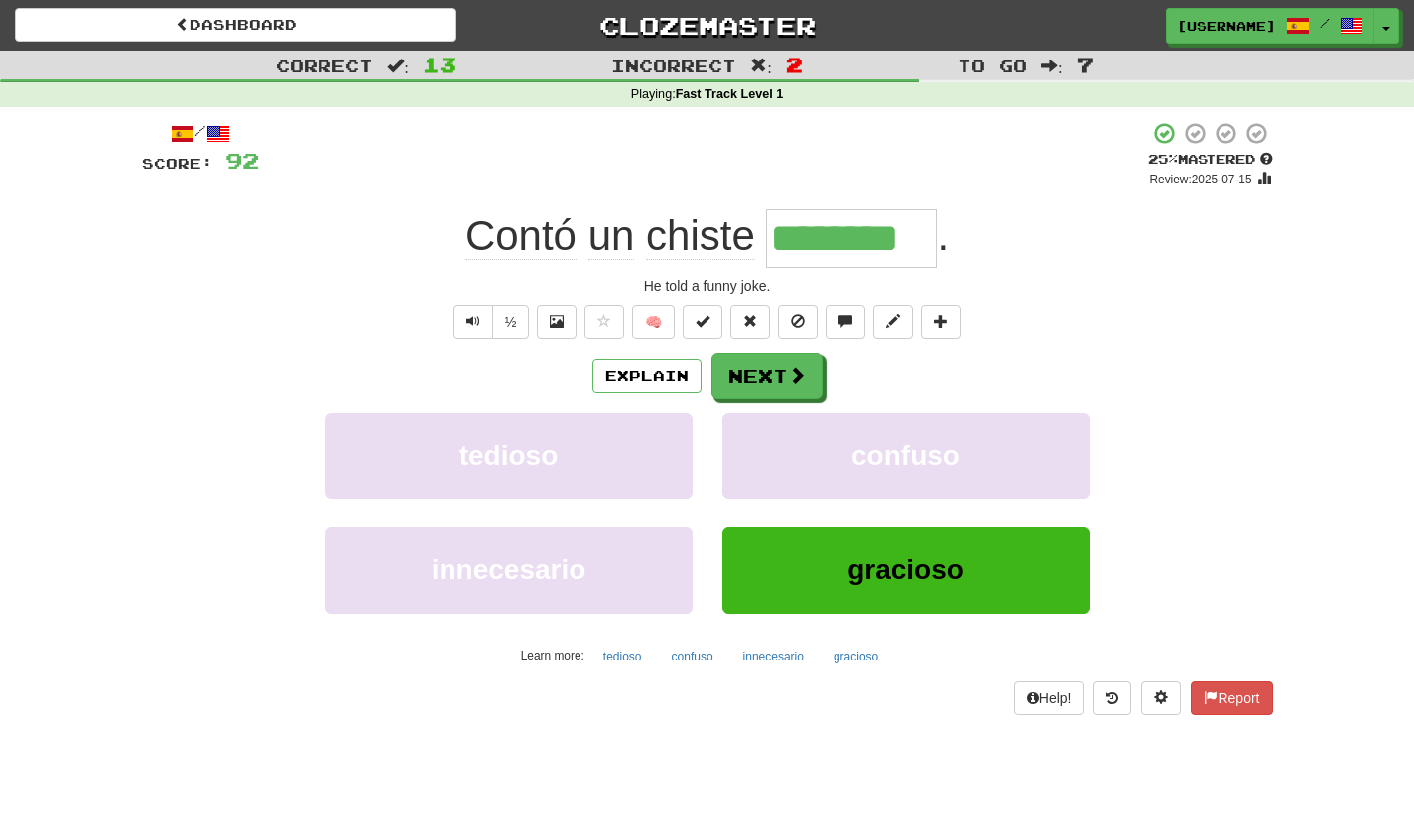 click on "gracioso" at bounding box center (905, 569) 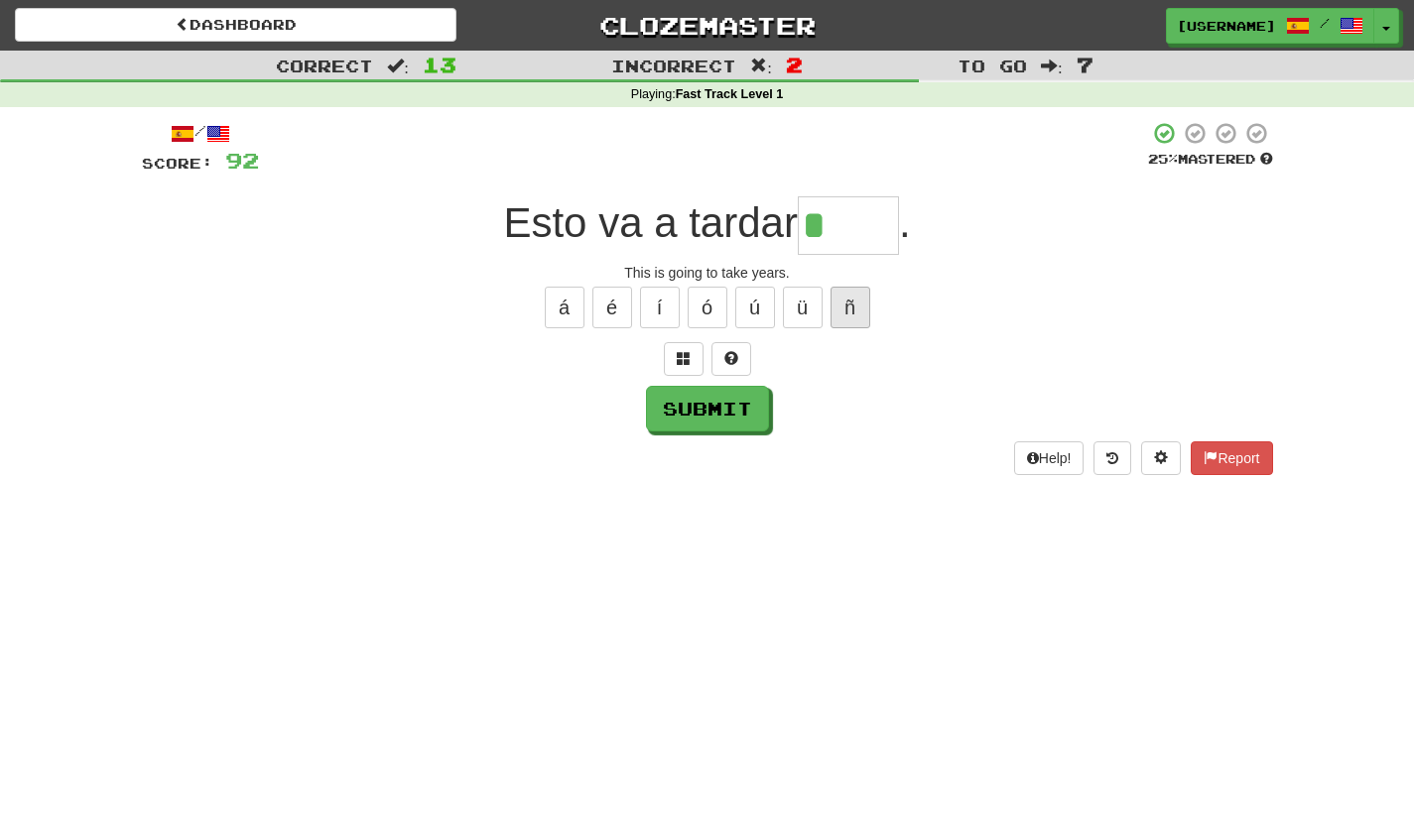 click on "ñ" at bounding box center (850, 307) 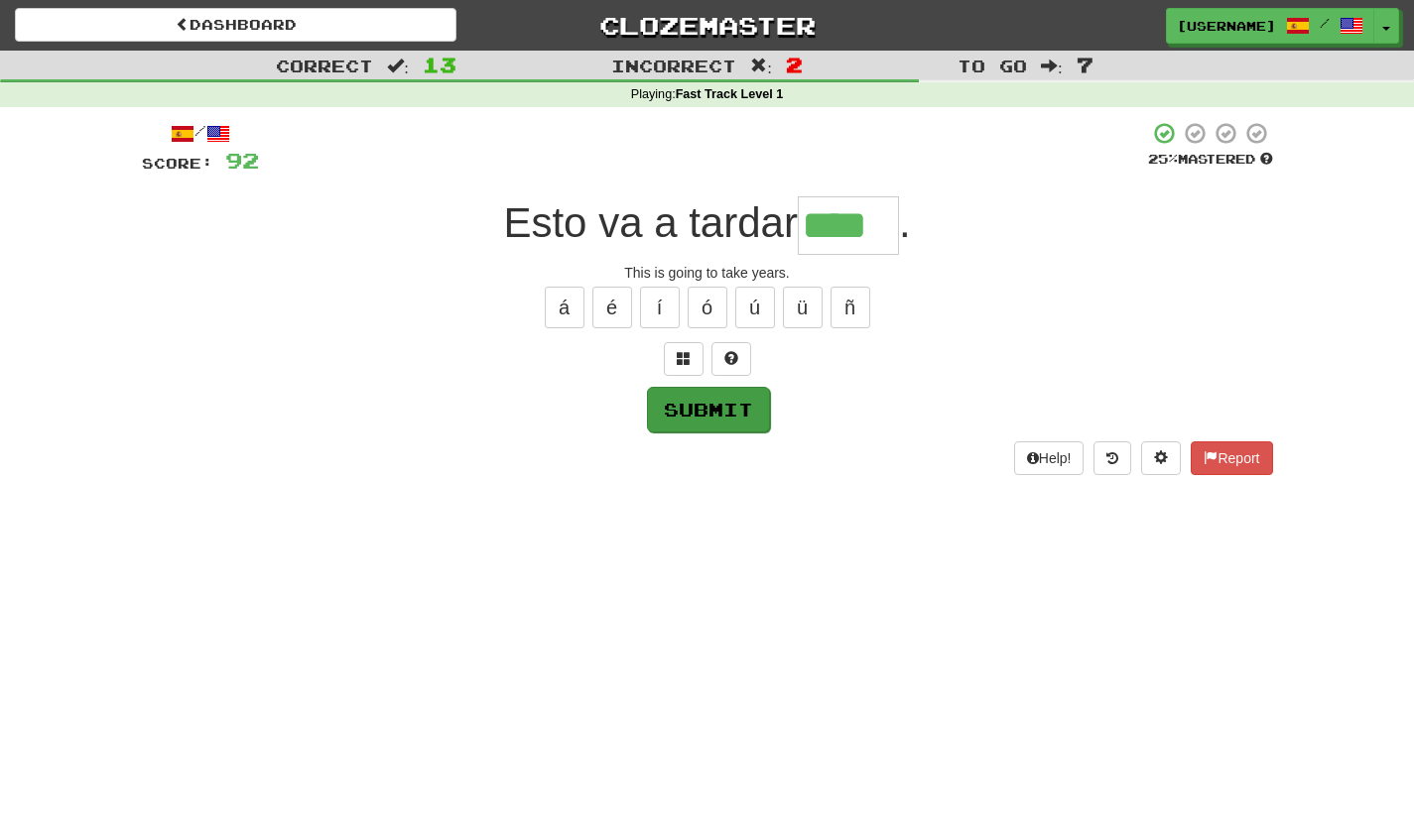 type on "****" 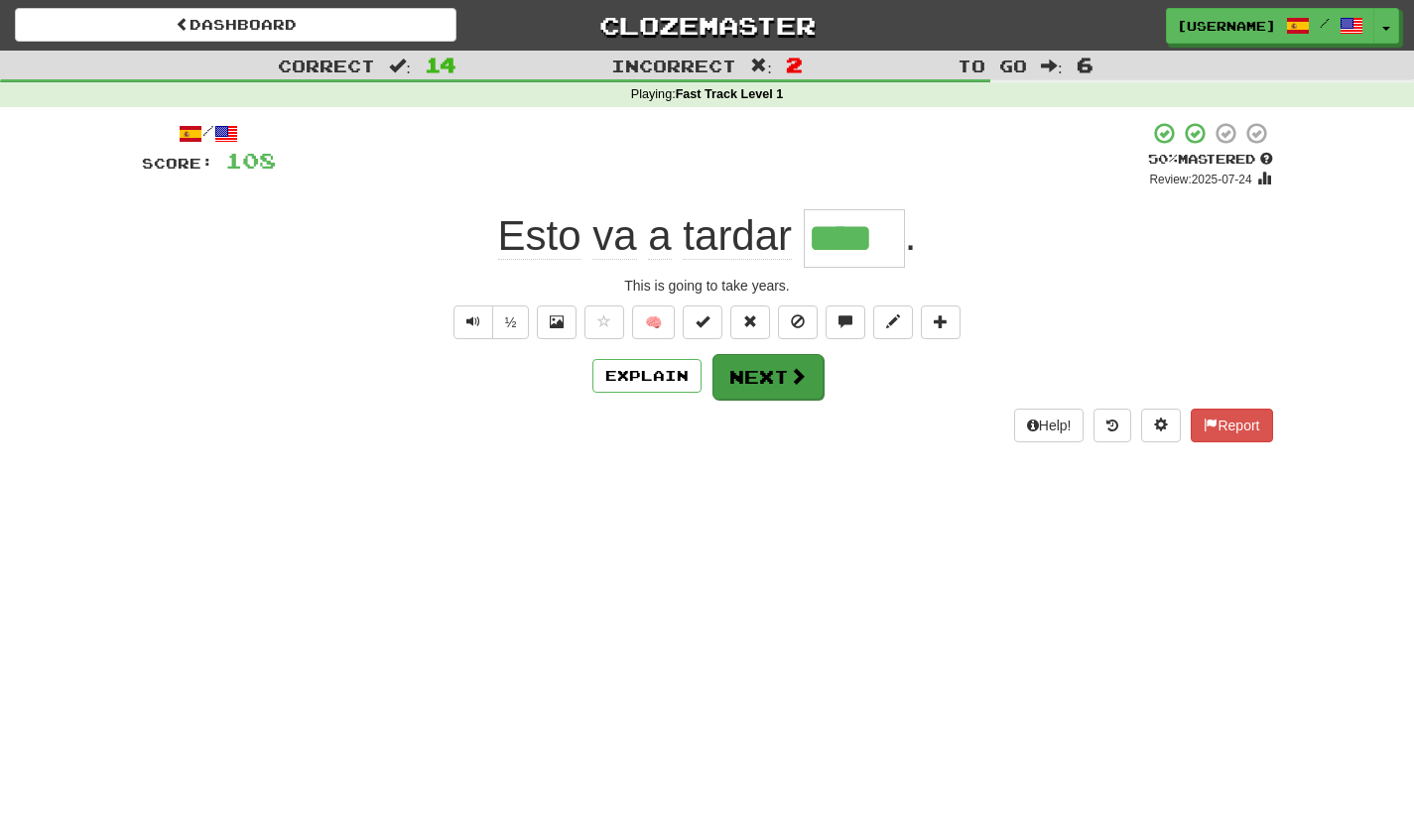 click on "Next" at bounding box center (768, 377) 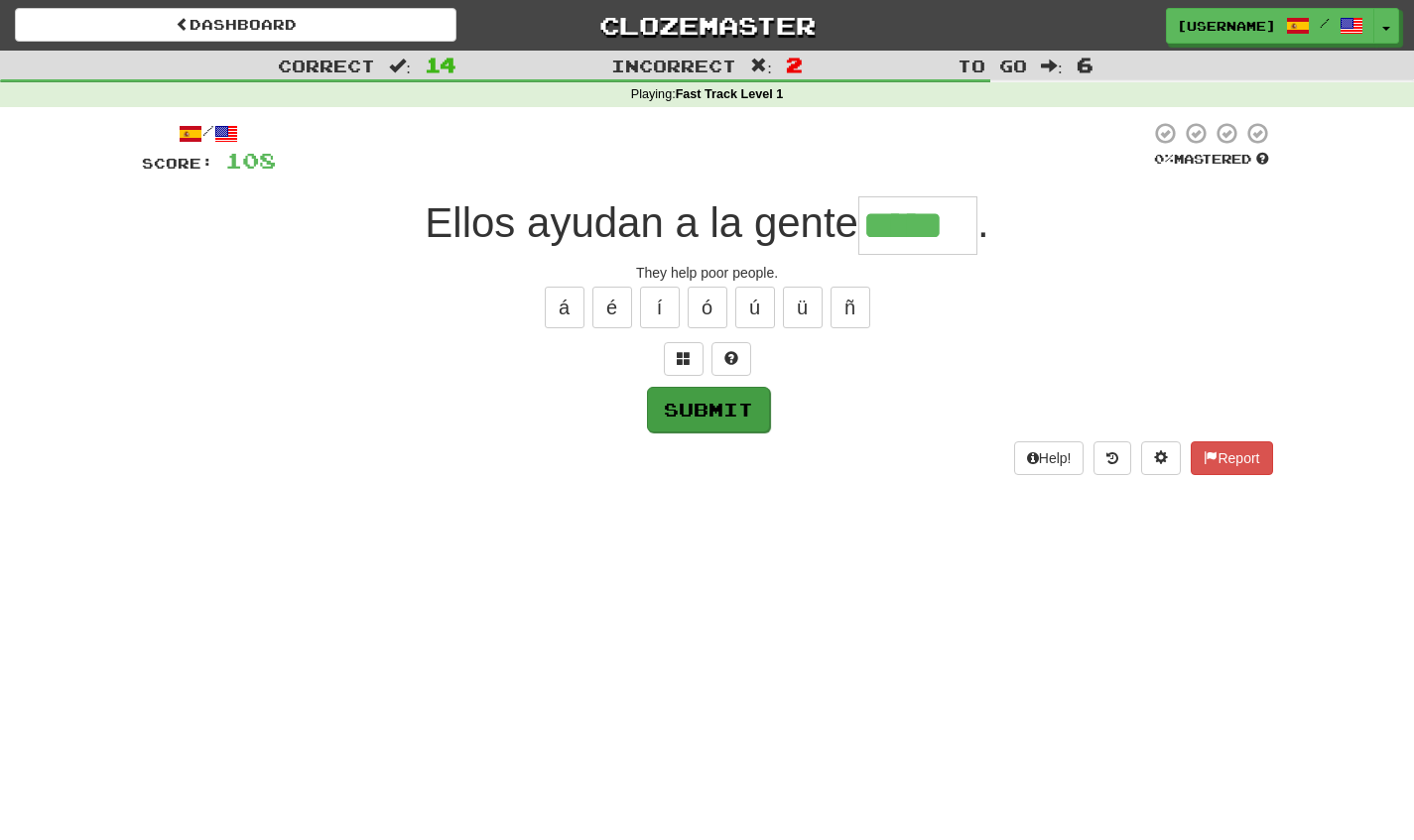 type on "*****" 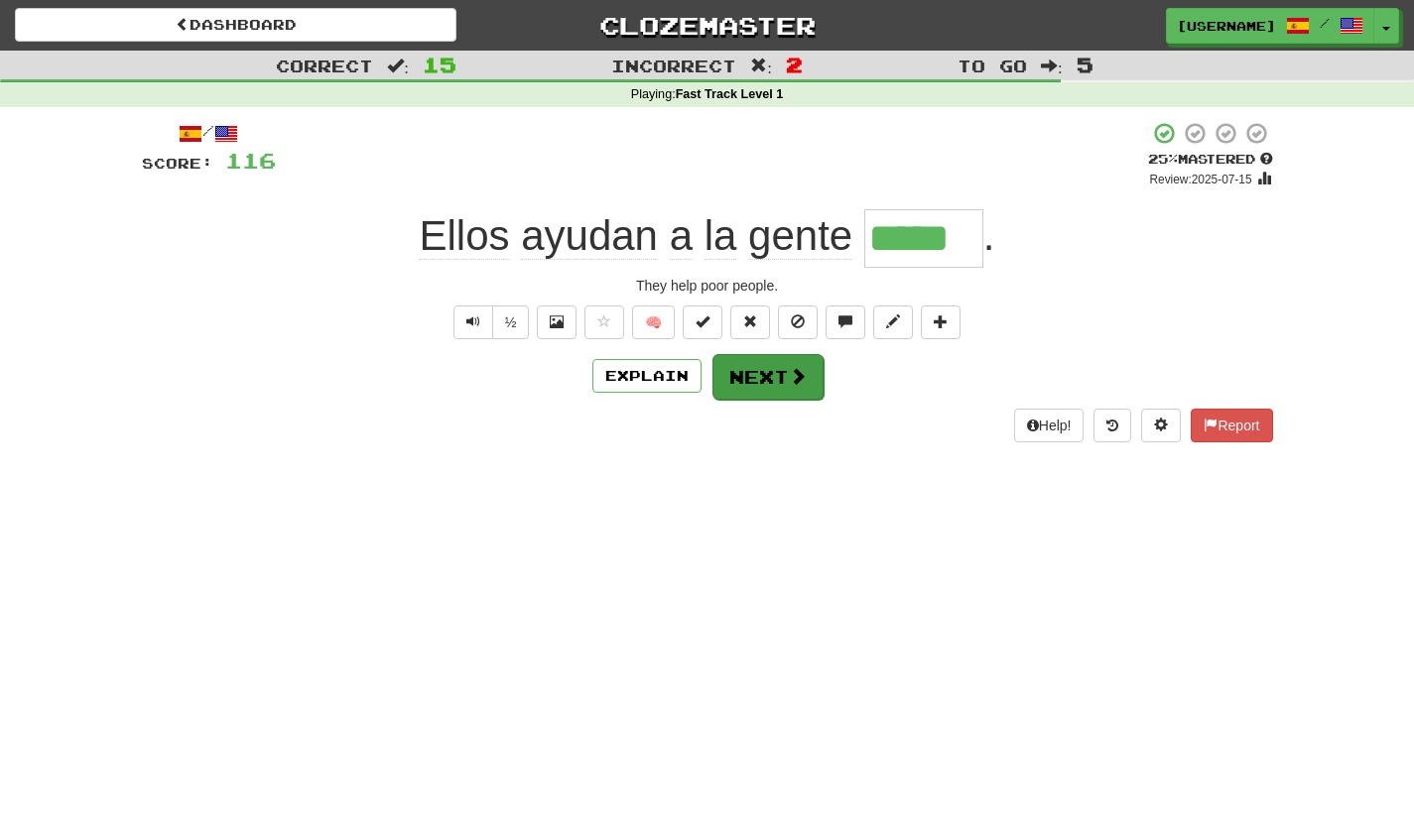 click on "Next" at bounding box center (768, 377) 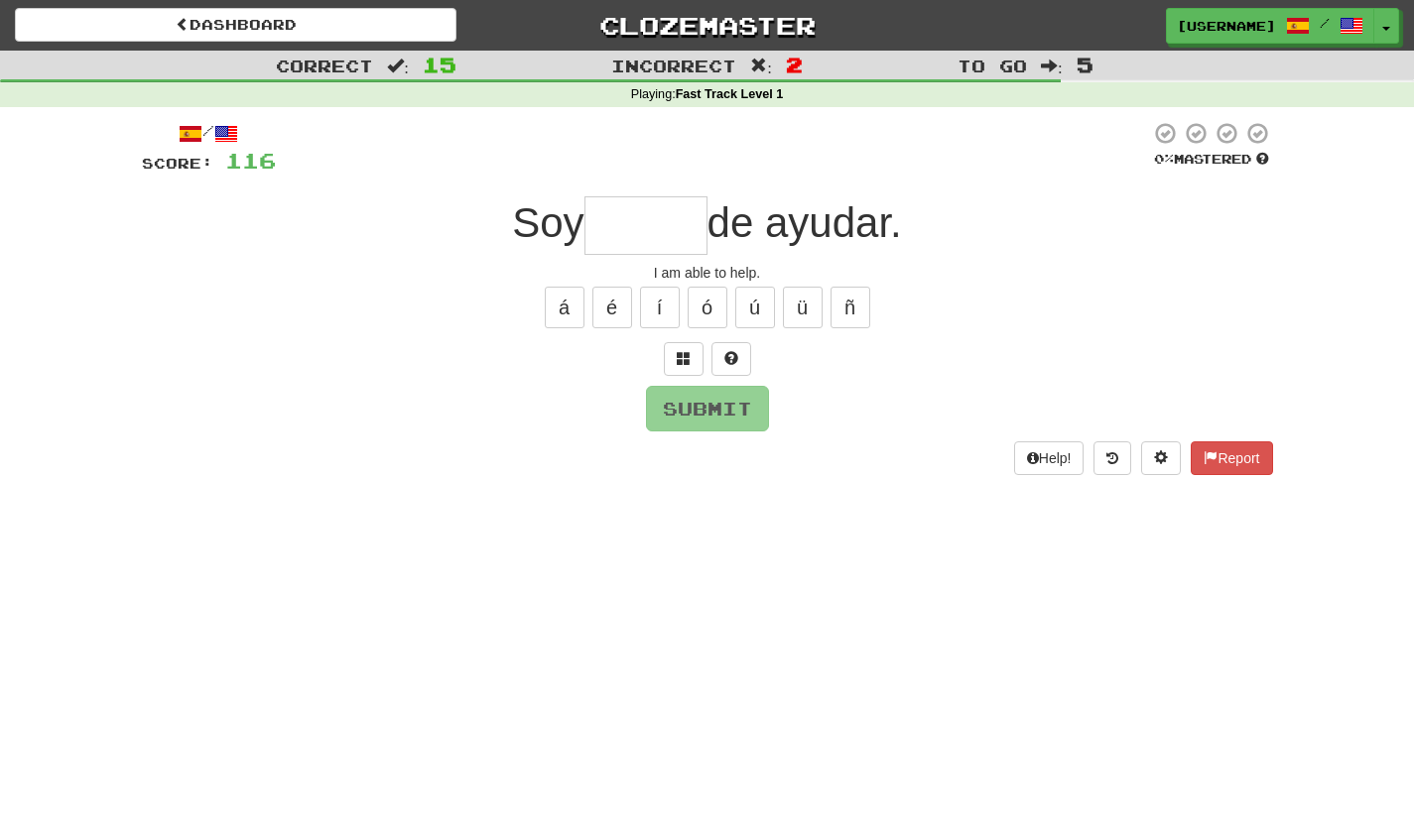 type on "*" 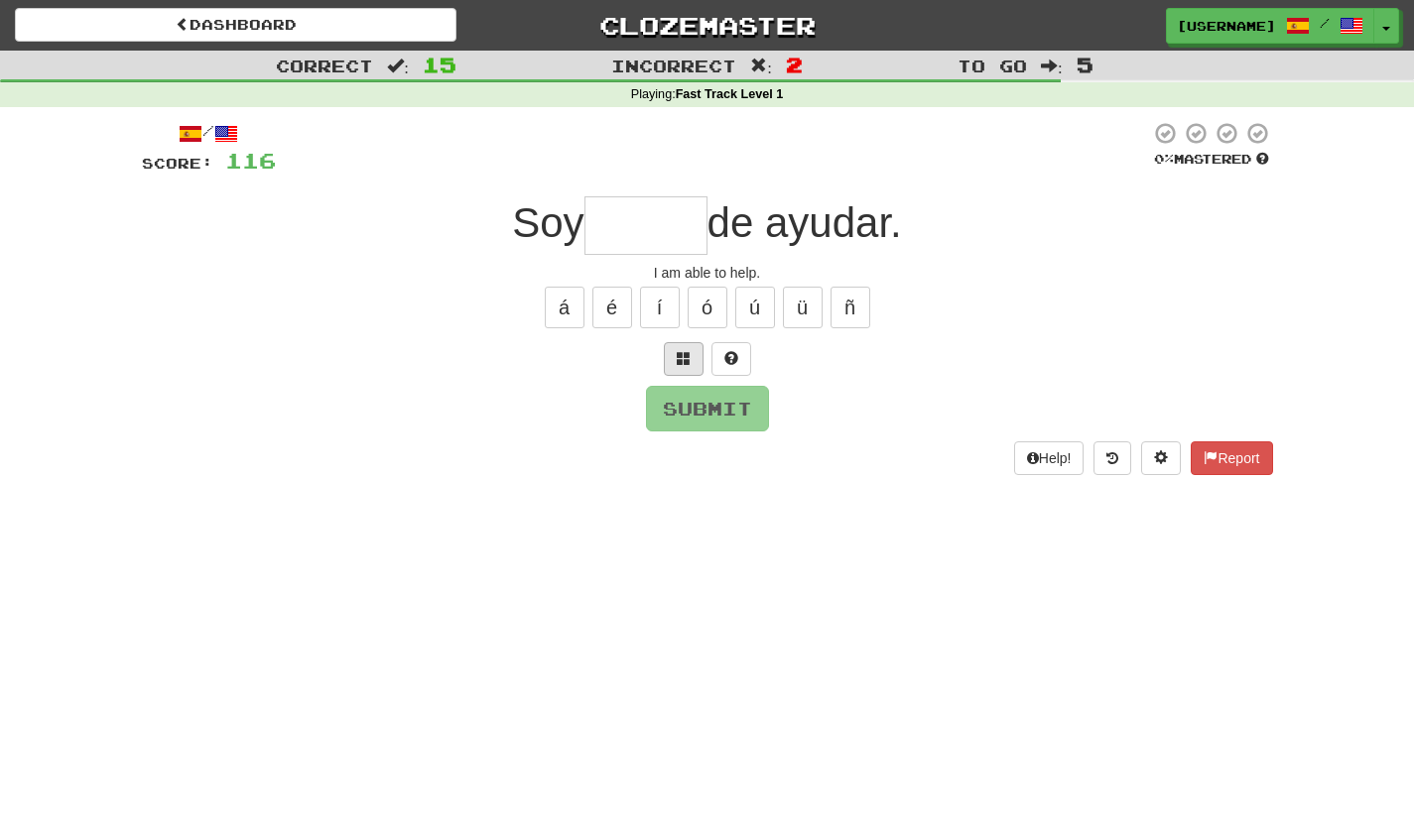 click at bounding box center (684, 358) 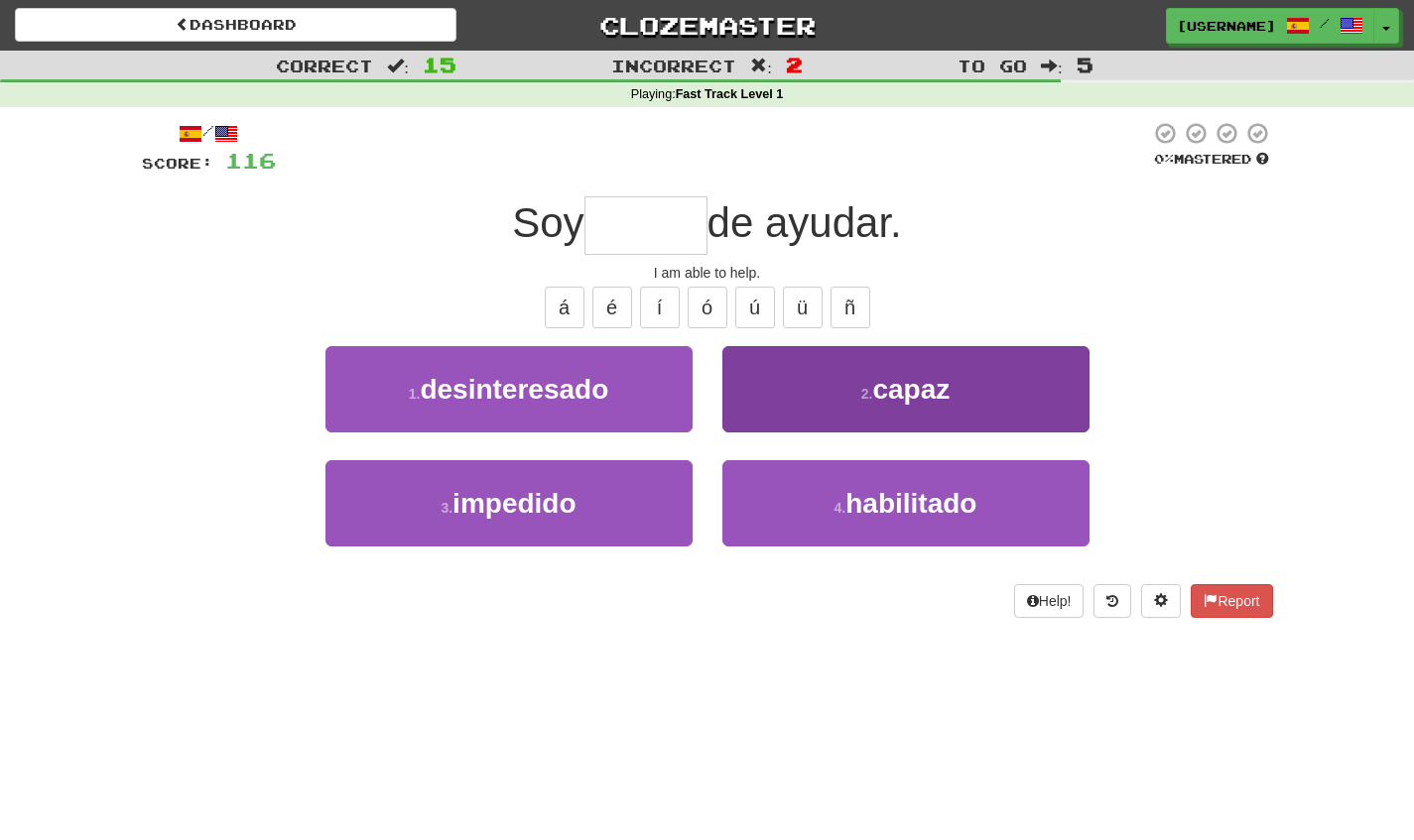 click on "2 .  capaz" at bounding box center (906, 389) 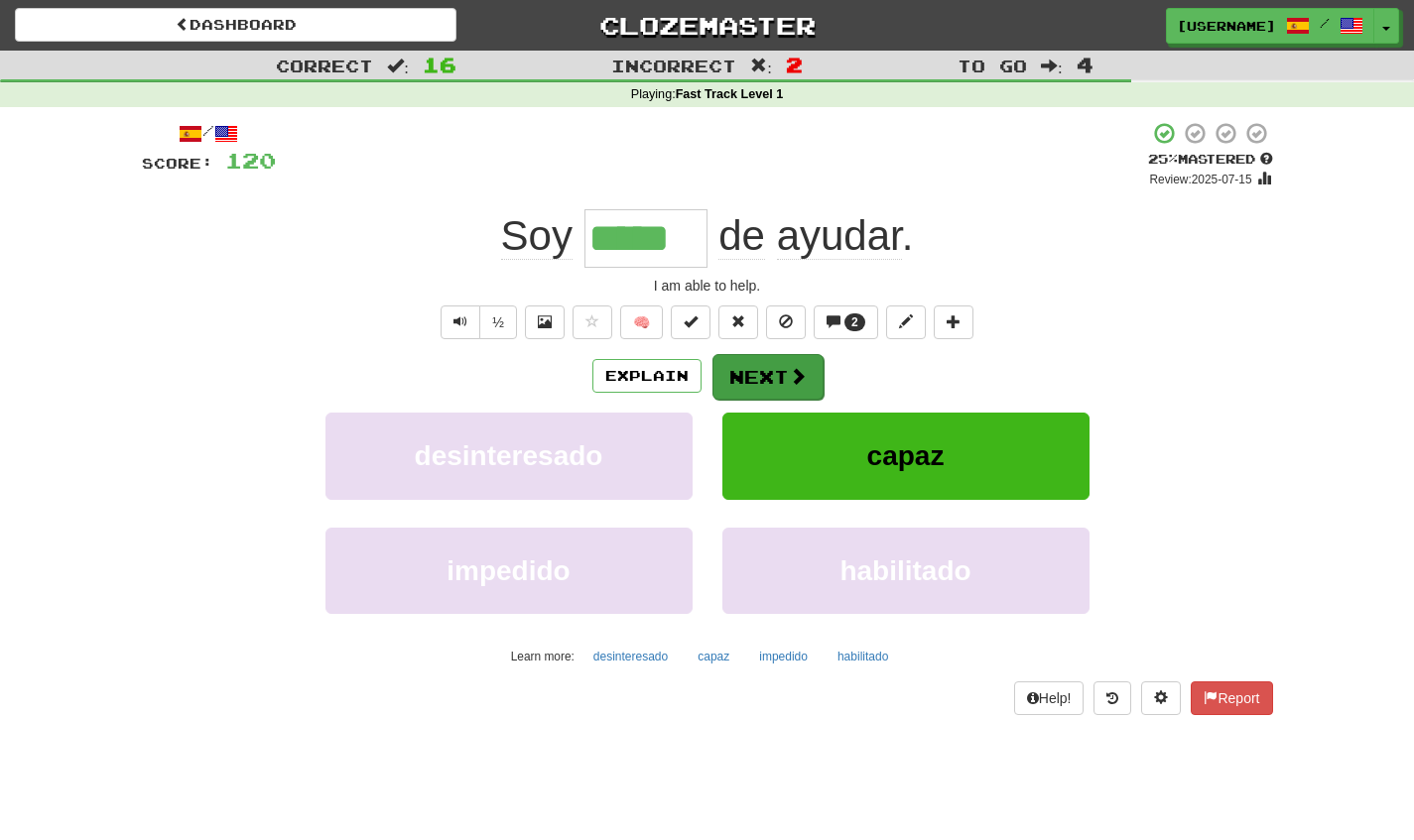 click on "Next" at bounding box center (768, 377) 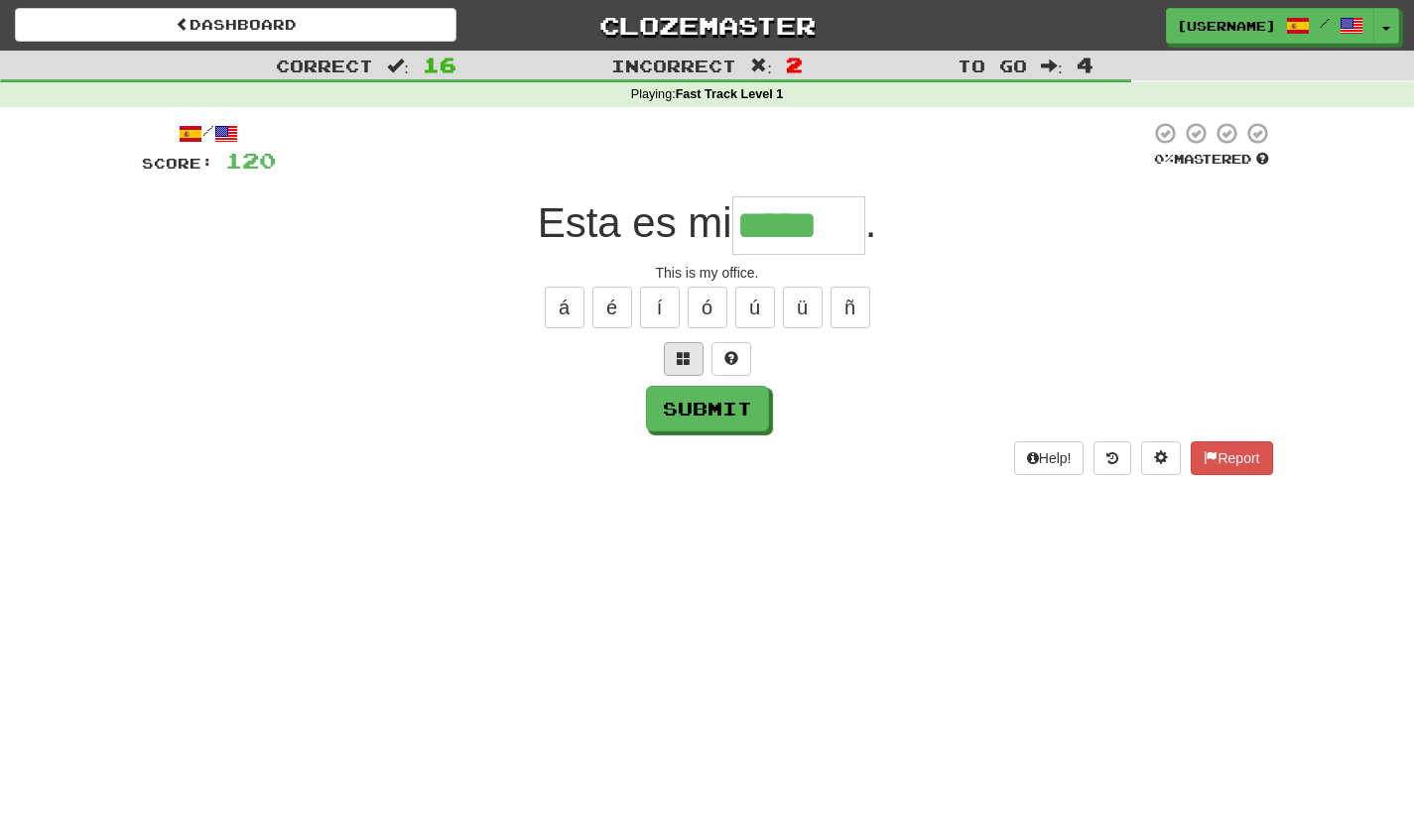 click at bounding box center (684, 358) 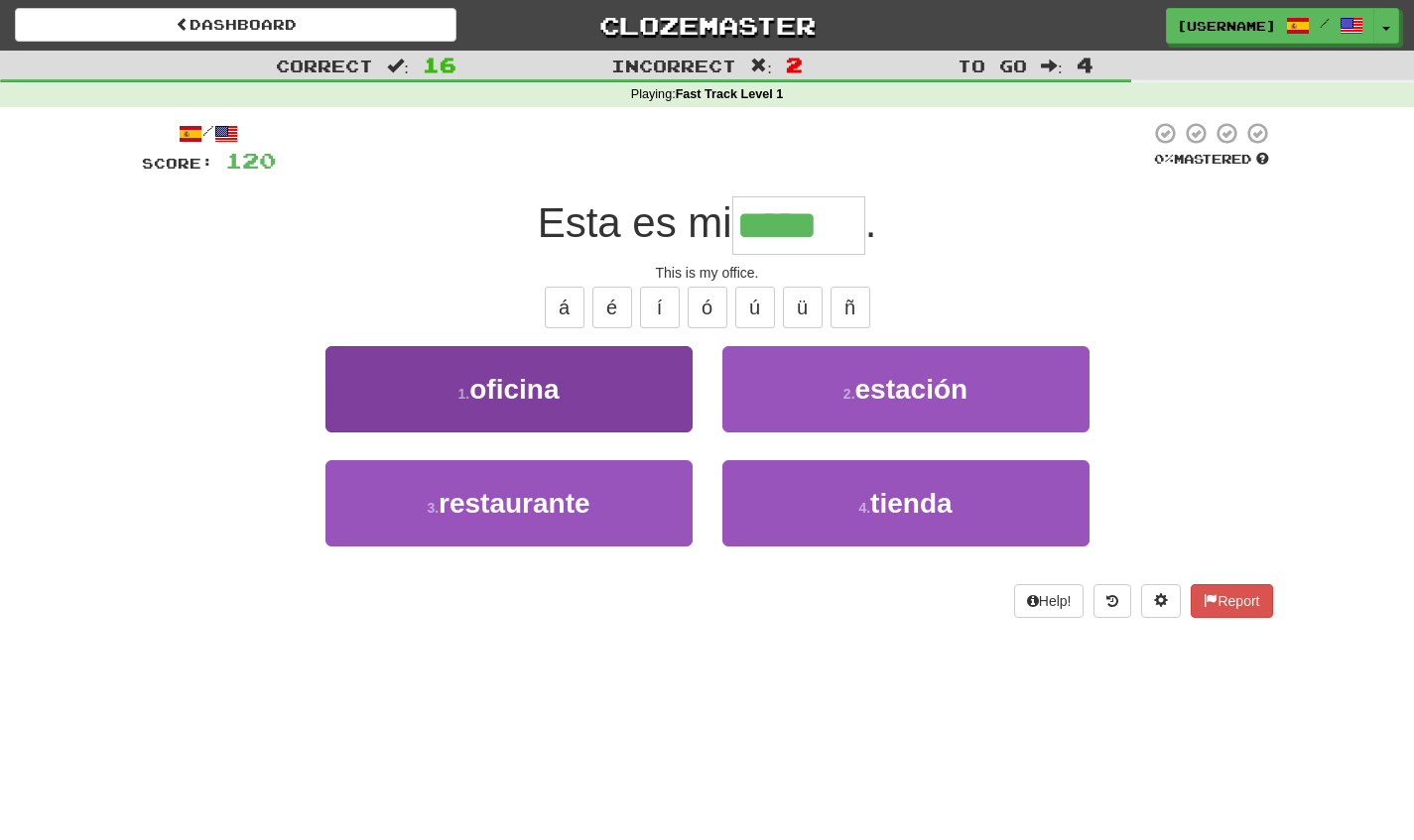 click on "1 .  oficina" at bounding box center [509, 389] 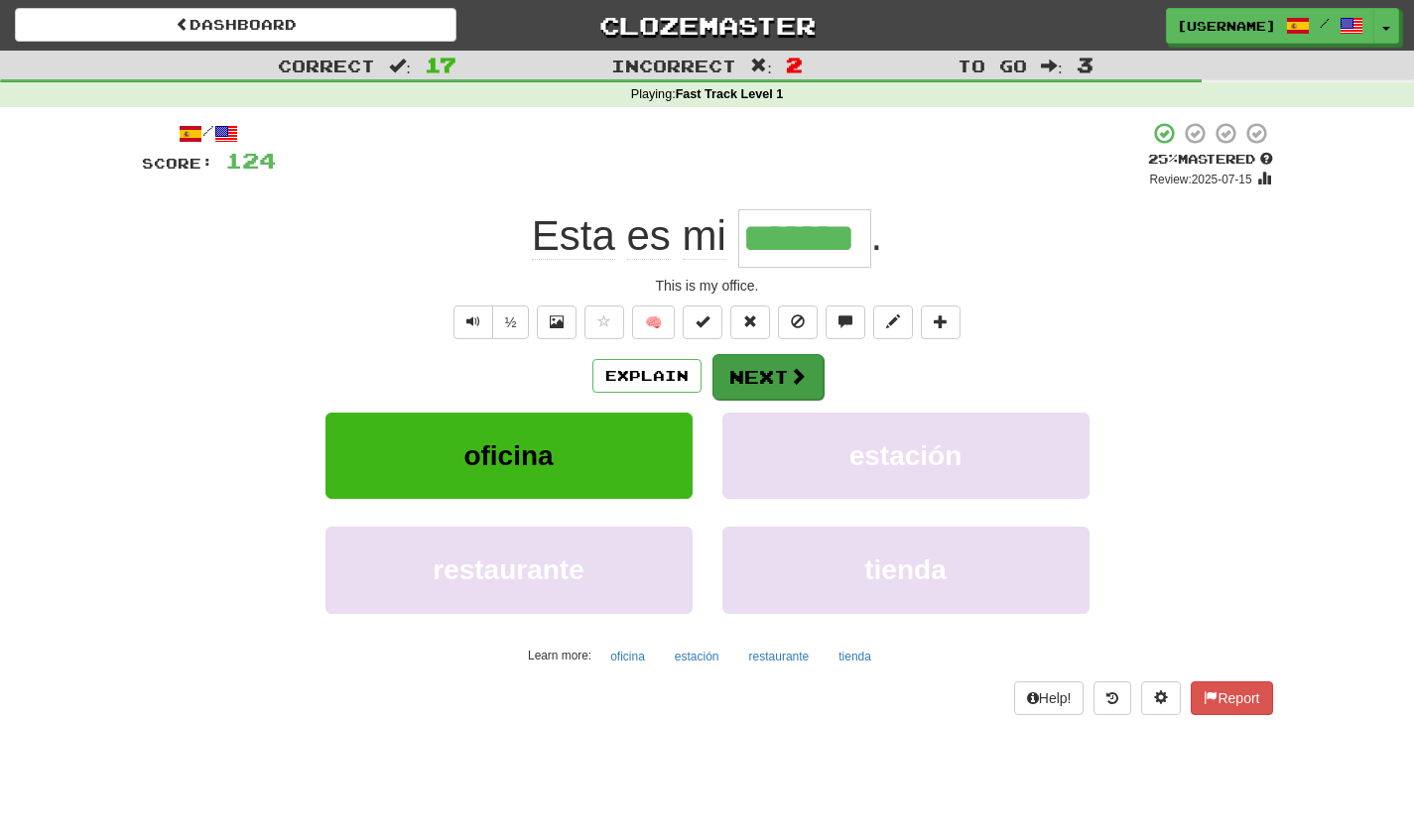 click on "Next" at bounding box center [768, 377] 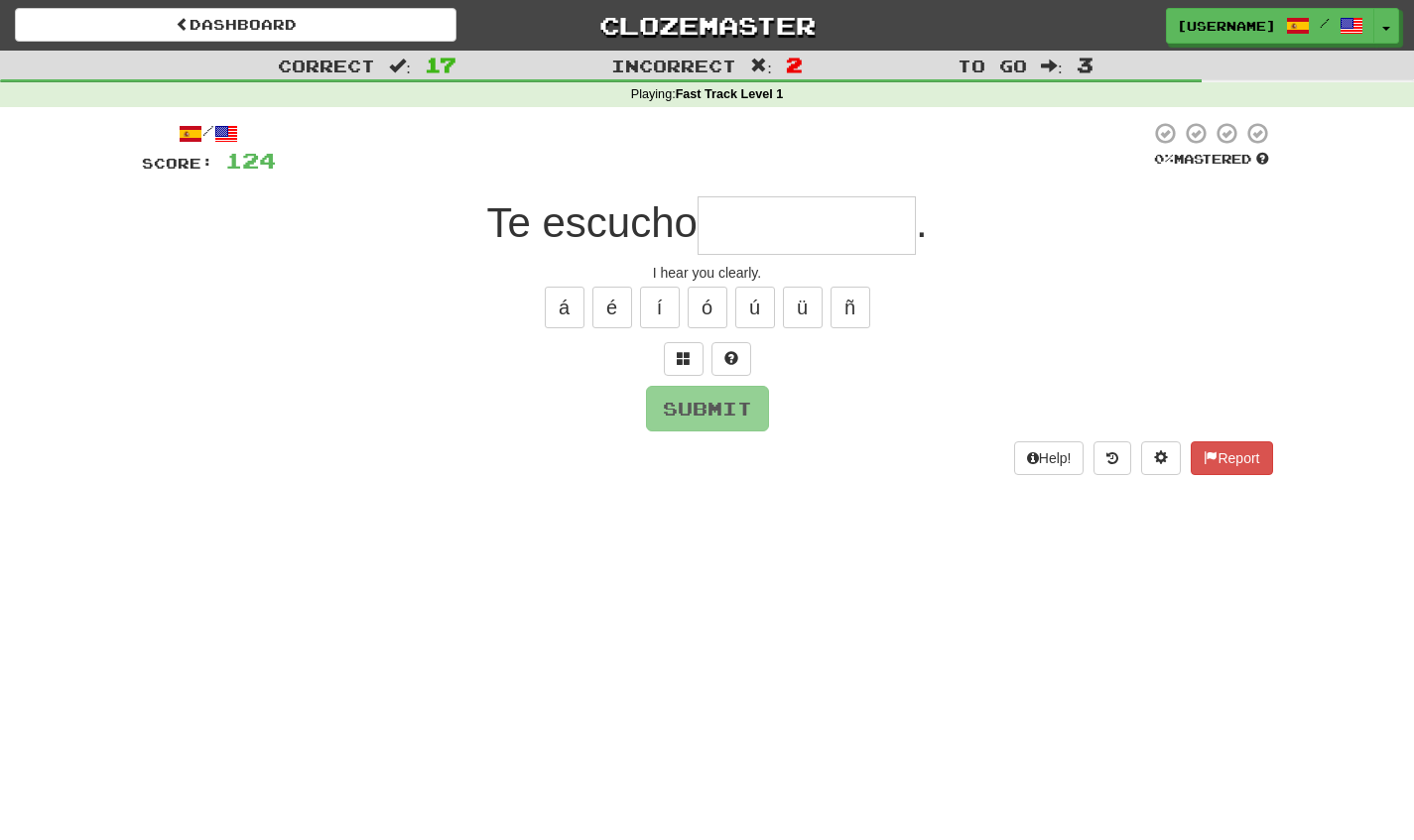 type on "*" 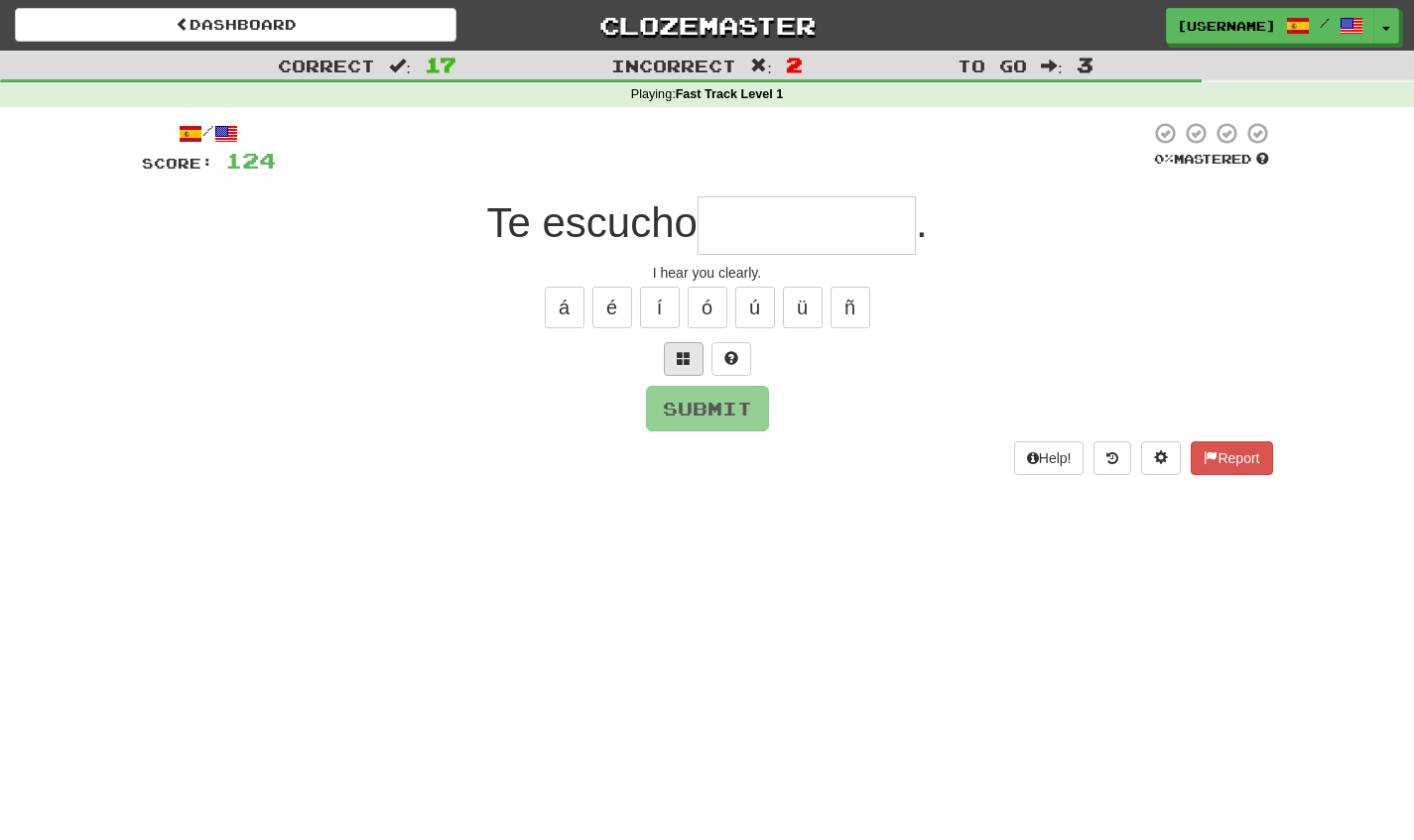 click at bounding box center [684, 358] 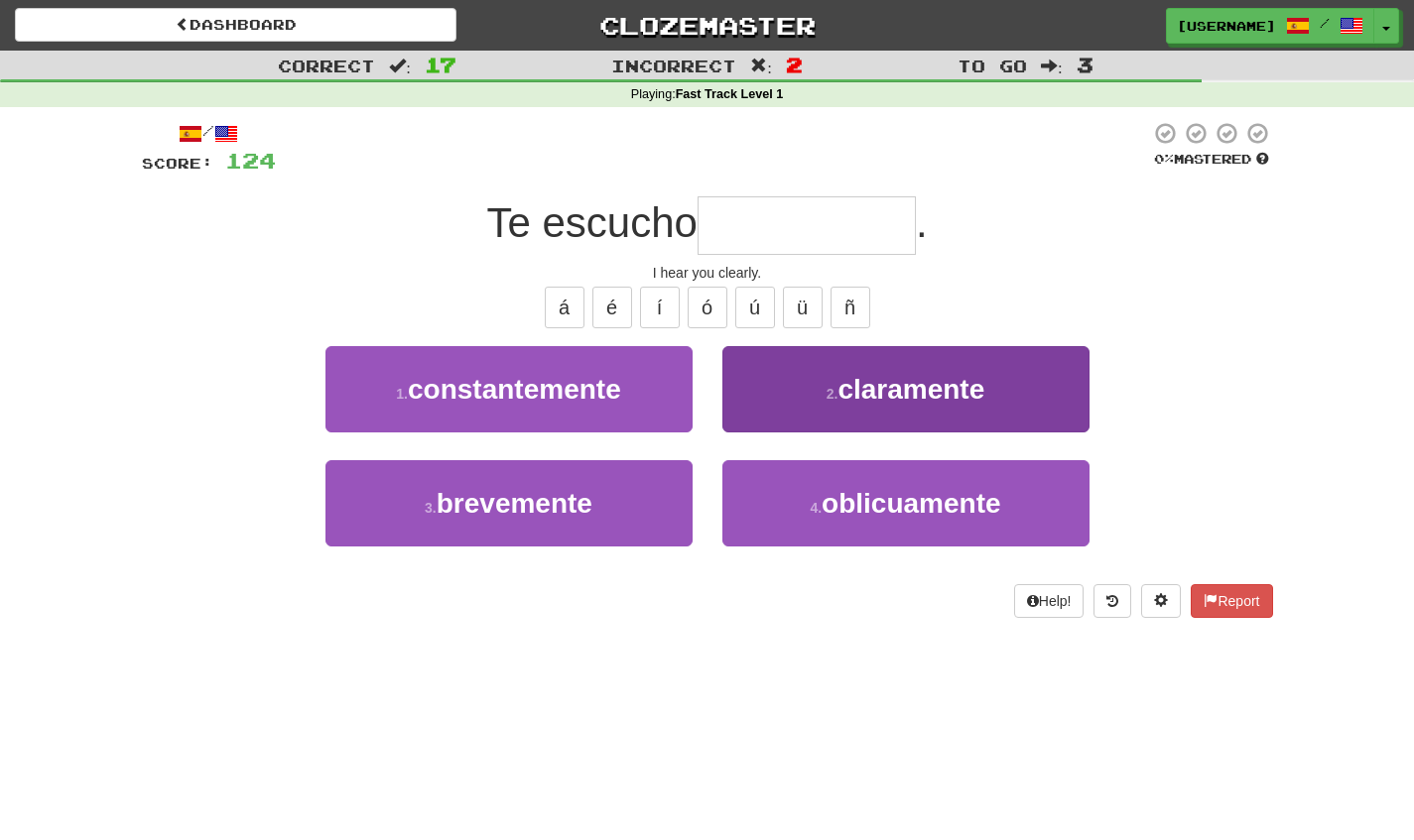 click on "claramente" at bounding box center (911, 389) 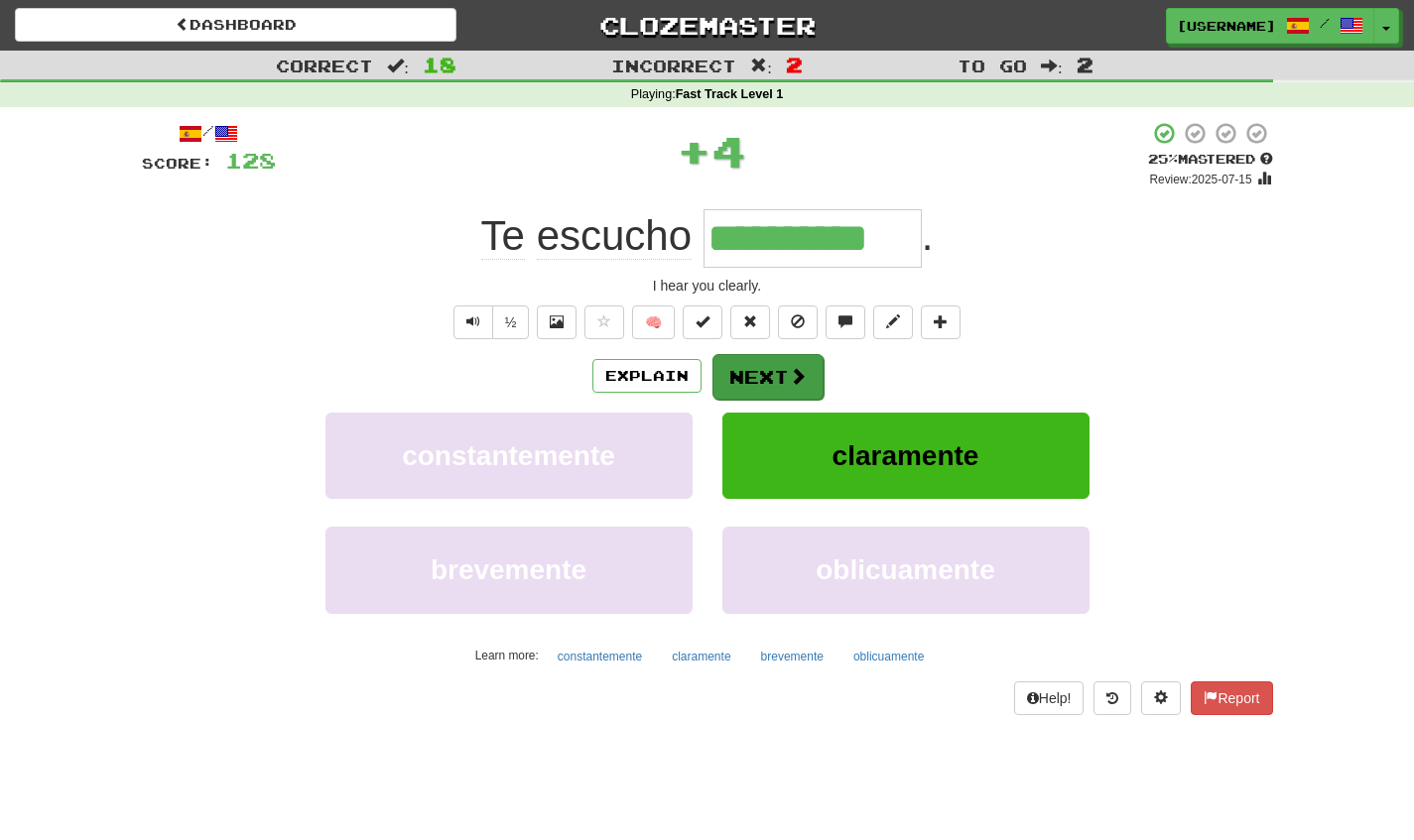 click on "Next" at bounding box center [768, 377] 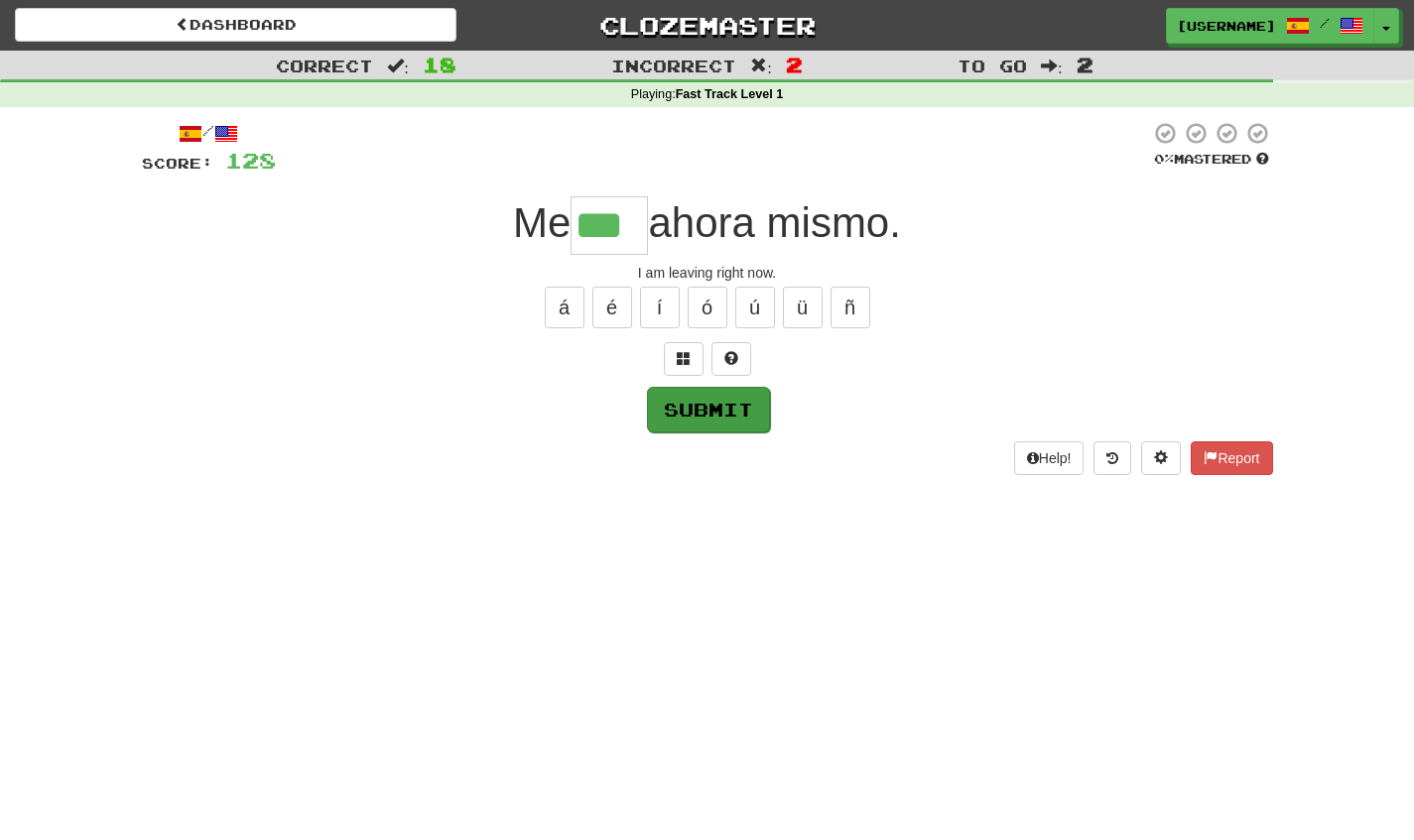 type on "***" 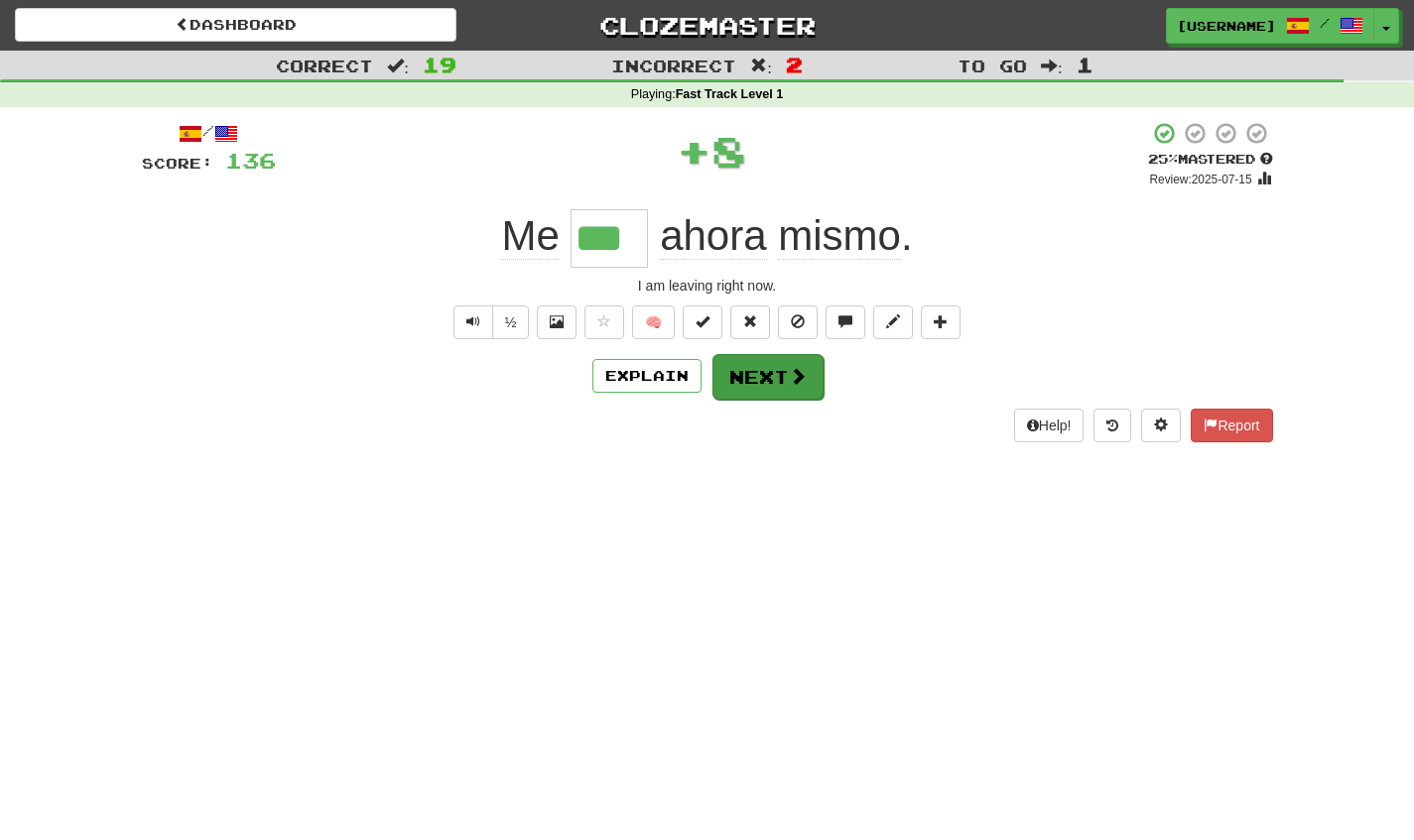 click on "Next" at bounding box center (768, 377) 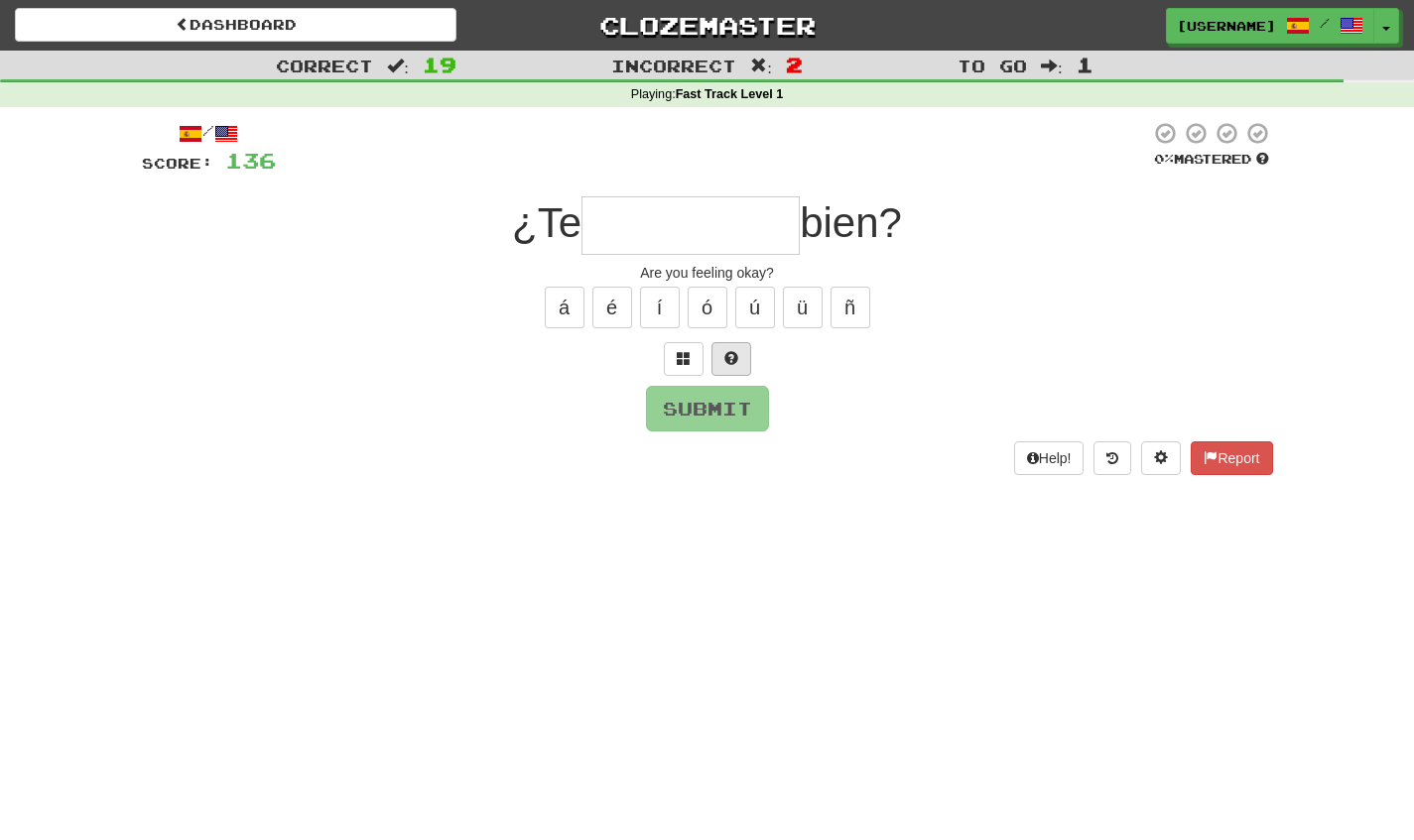 type on "*" 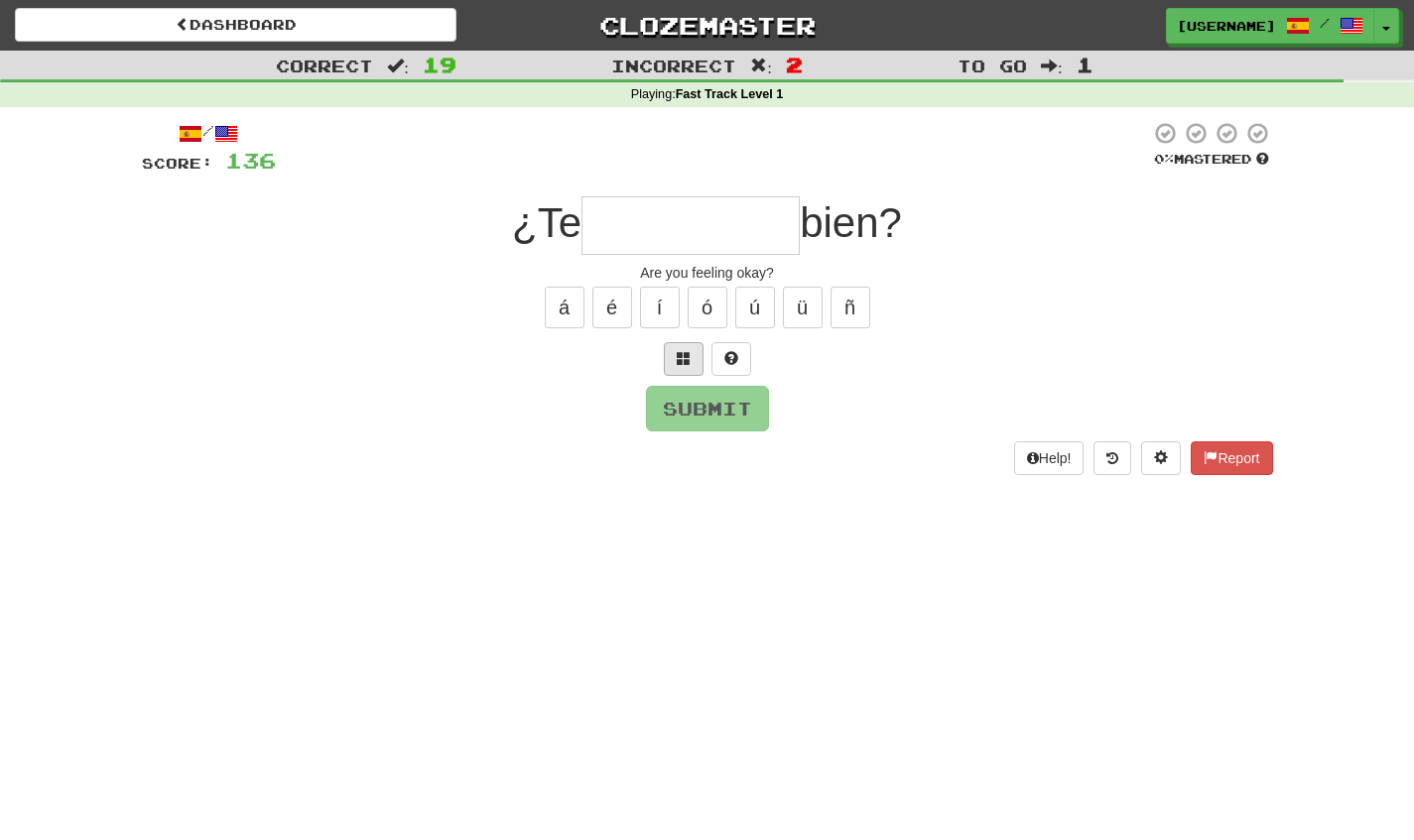 click at bounding box center [684, 358] 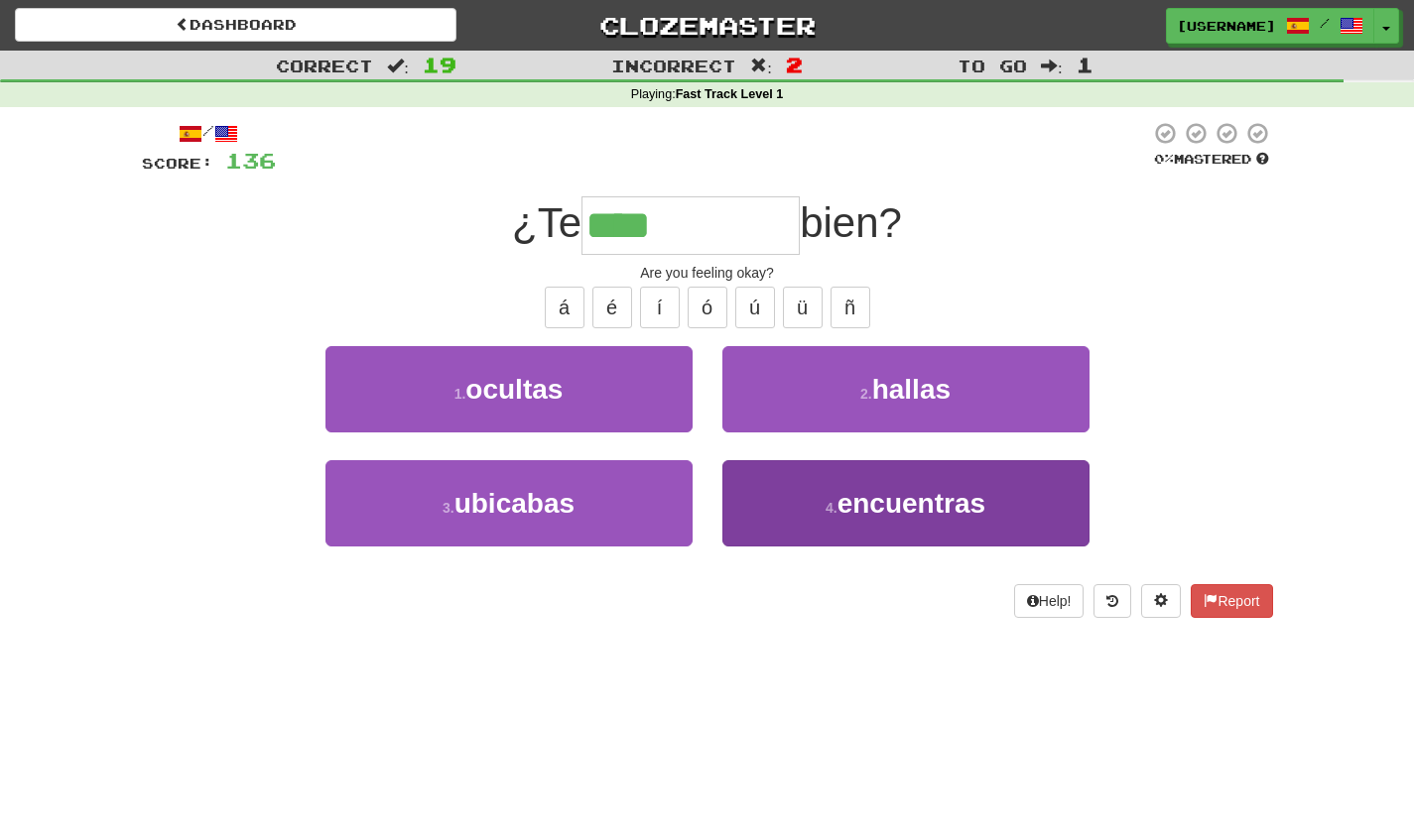 click on "4 .  encuentras" at bounding box center (906, 503) 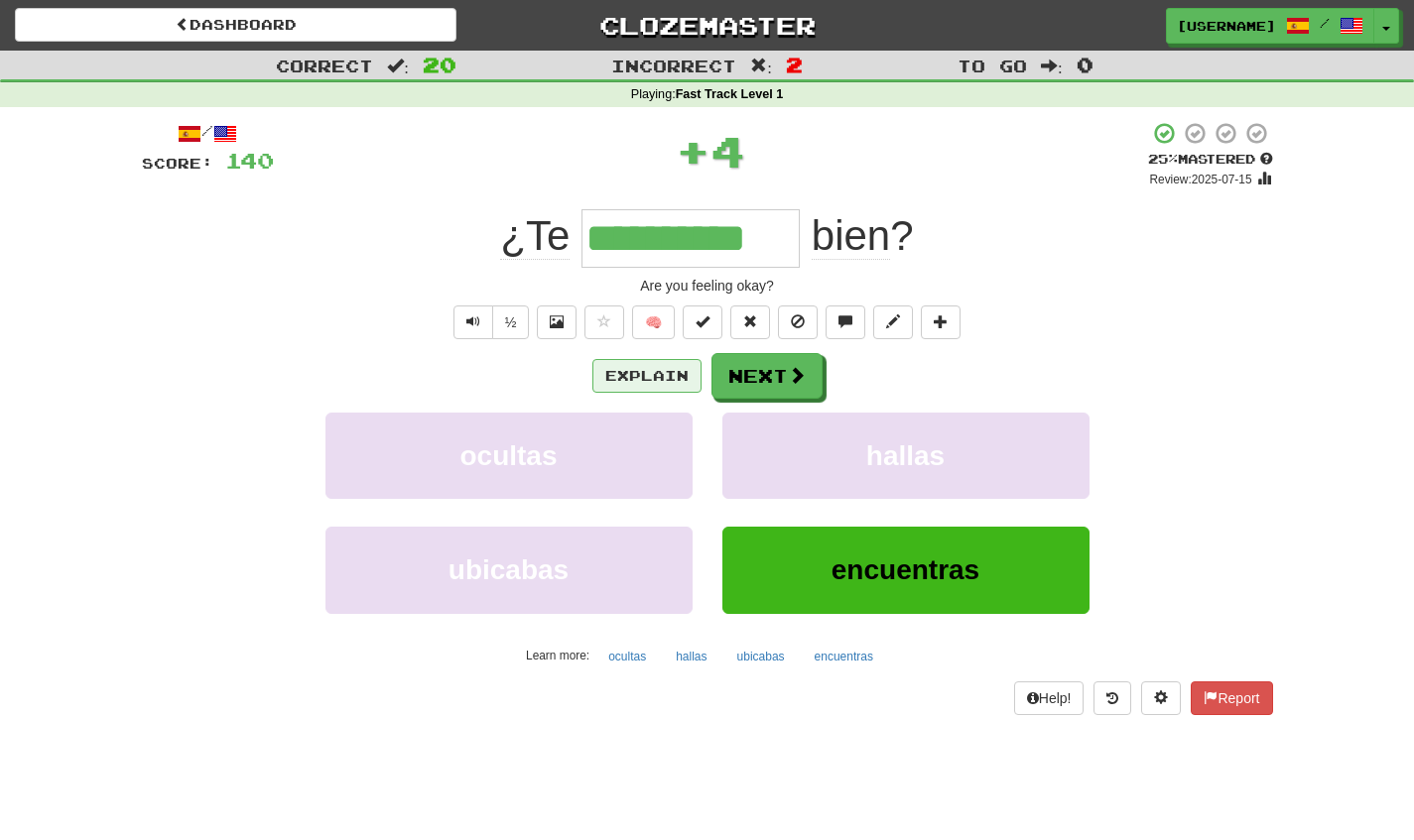 click on "Explain" at bounding box center (647, 376) 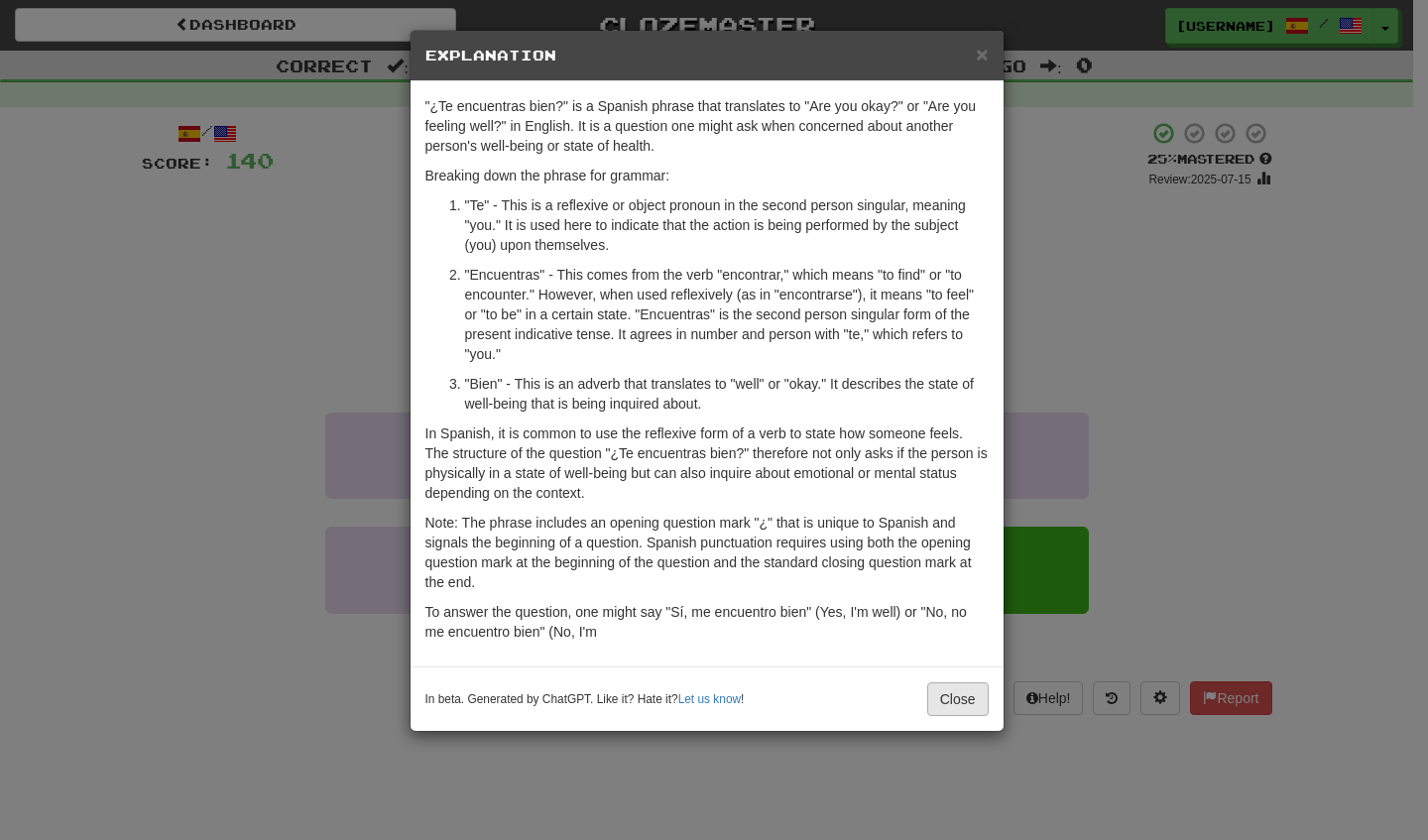 click on "Close" at bounding box center [958, 699] 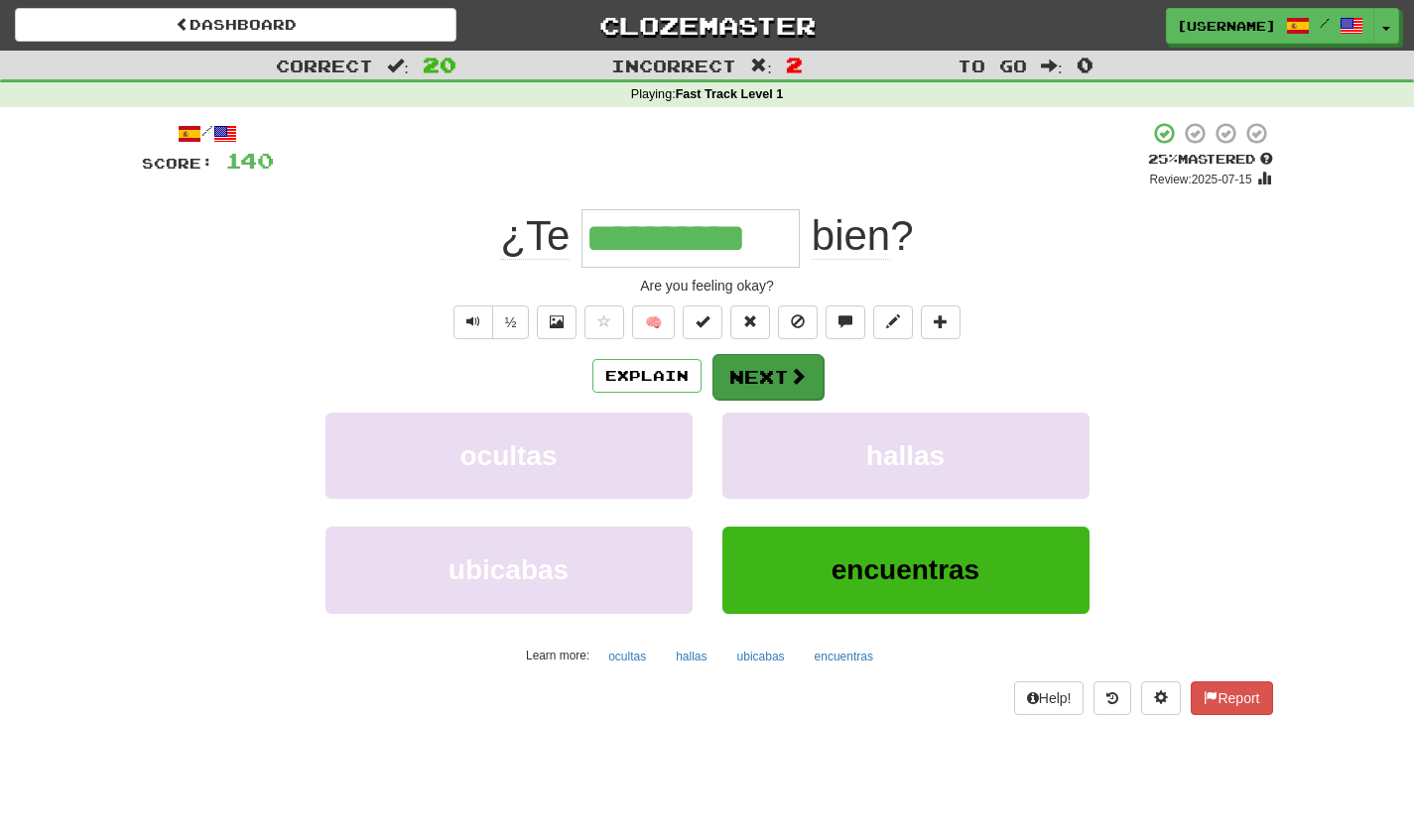 click on "Next" at bounding box center [768, 377] 